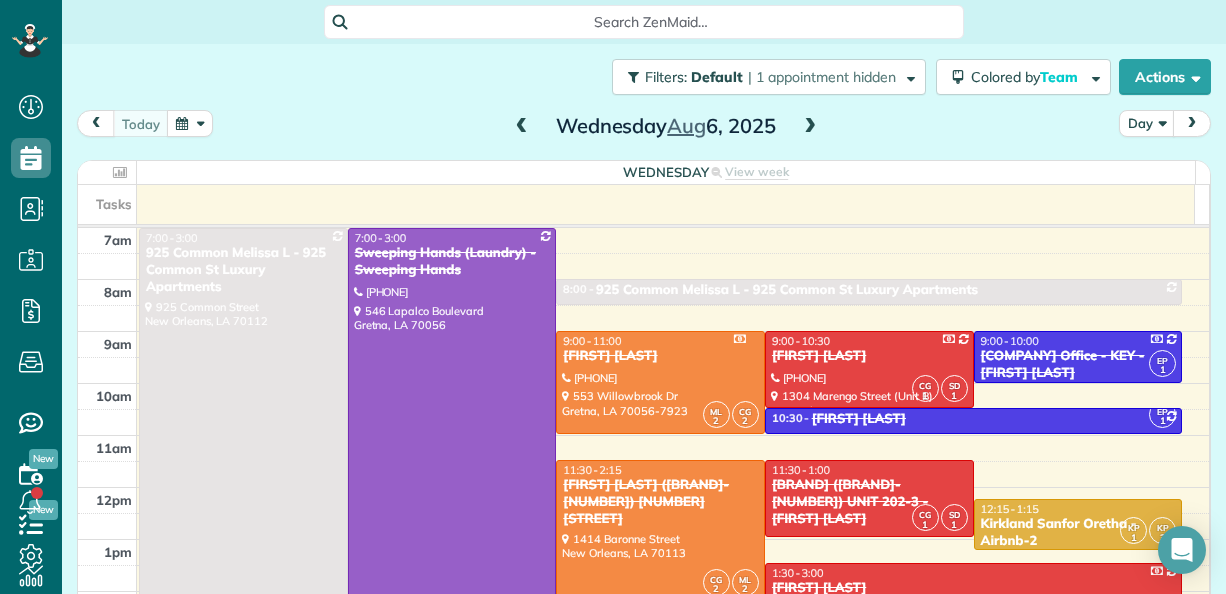 scroll, scrollTop: 0, scrollLeft: 0, axis: both 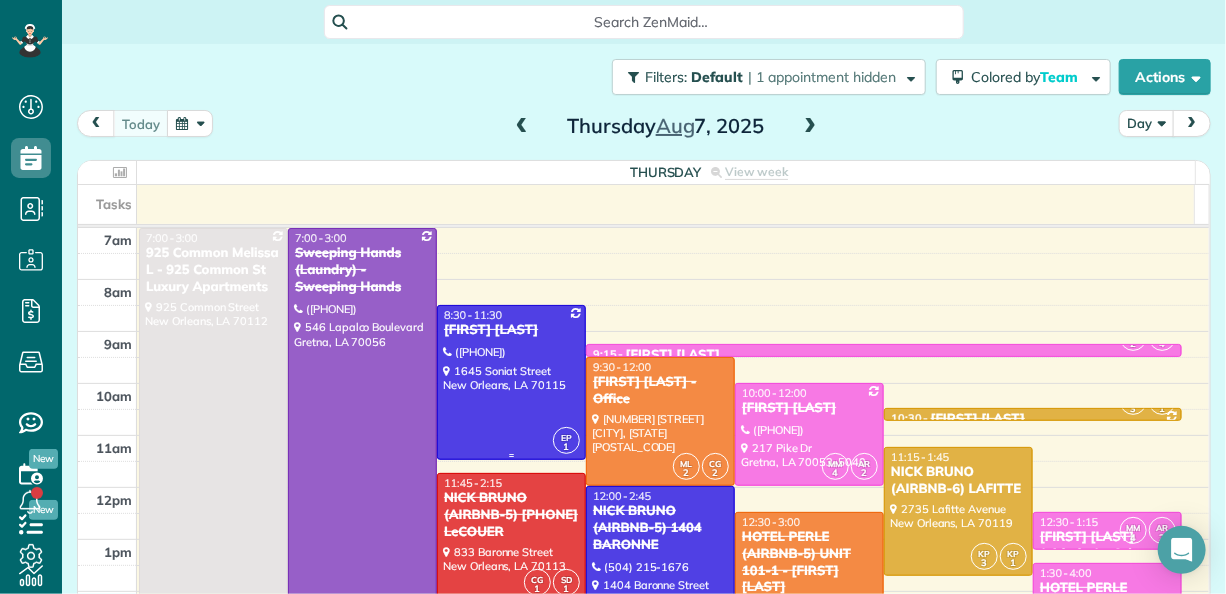 click at bounding box center (511, 382) 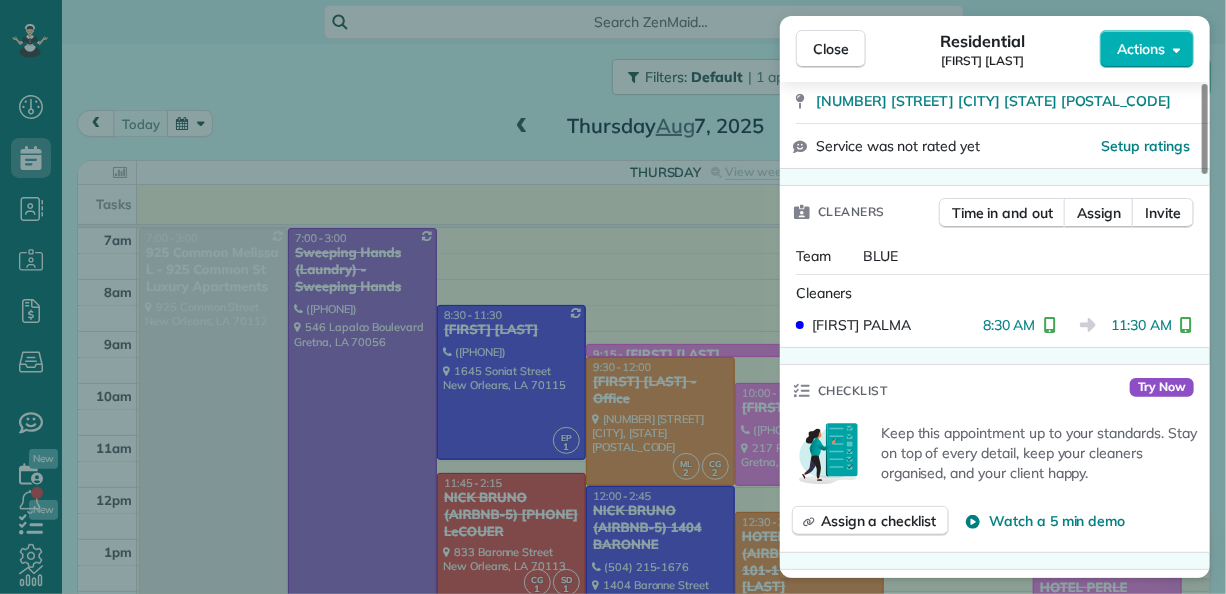 scroll, scrollTop: 800, scrollLeft: 0, axis: vertical 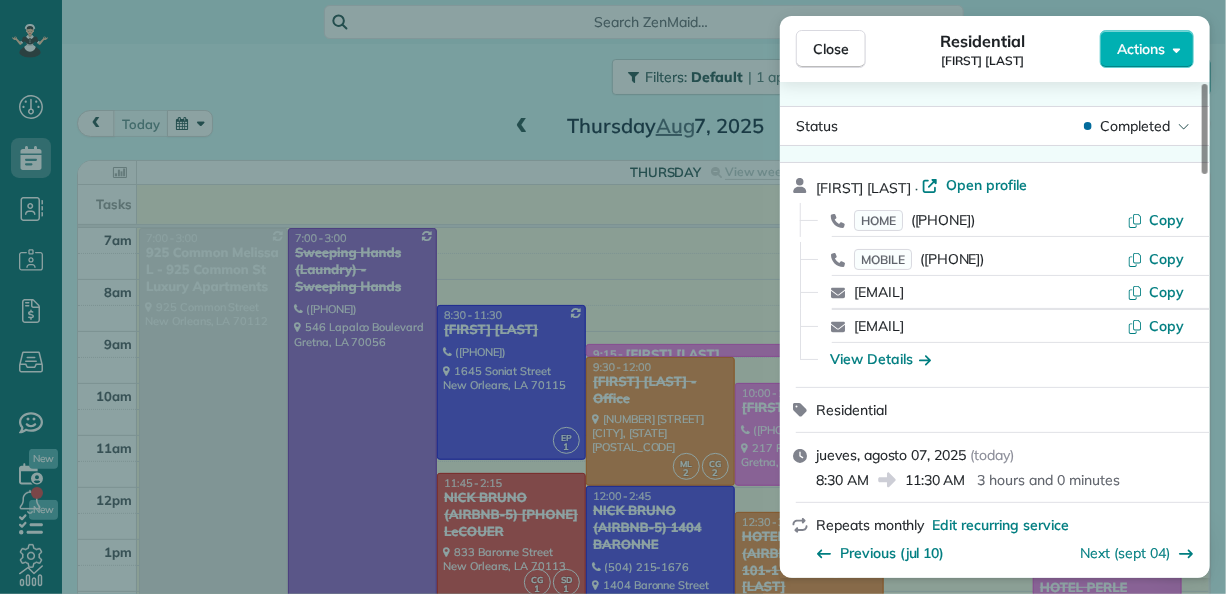 click on "Close Residential MARY MARTIN ROTH Actions Status Completed MARY MARTIN ROTH · Open profile HOME (843) 901-9696 Copy MOBILE (504) 525-7792 Copy rroth@rothtaxlaw.com Copy mmwroth@gmail.com Copy View Details Residential jueves, agosto 07, 2025 ( today ) 8:30 AM 11:30 AM 3 hours and 0 minutes Repeats monthly Edit recurring service Previous (jul 10) Next (sept 04) 1645 Soniat Street New Orleans LA 70115 Service was not rated yet Setup ratings Cleaners Time in and out Assign Invite Team BLUE Cleaners EUNICE   PALMA 8:30 AM 11:30 AM Checklist Try Now Keep this appointment up to your standards. Stay on top of every detail, keep your cleaners organised, and your client happy. Assign a checklist Watch a 5 min demo Billing Billing actions Service Service Price Automatically calculated $0.00 Overcharge $0.00 Discount $0.00 Coupon discount - Primary tax - Secondary tax - Total appointment price $0.00 Tips collected $0.00 Mark as paid Total including tip $0.00 Get paid online in no-time! Charge customer credit card Notes" at bounding box center (613, 297) 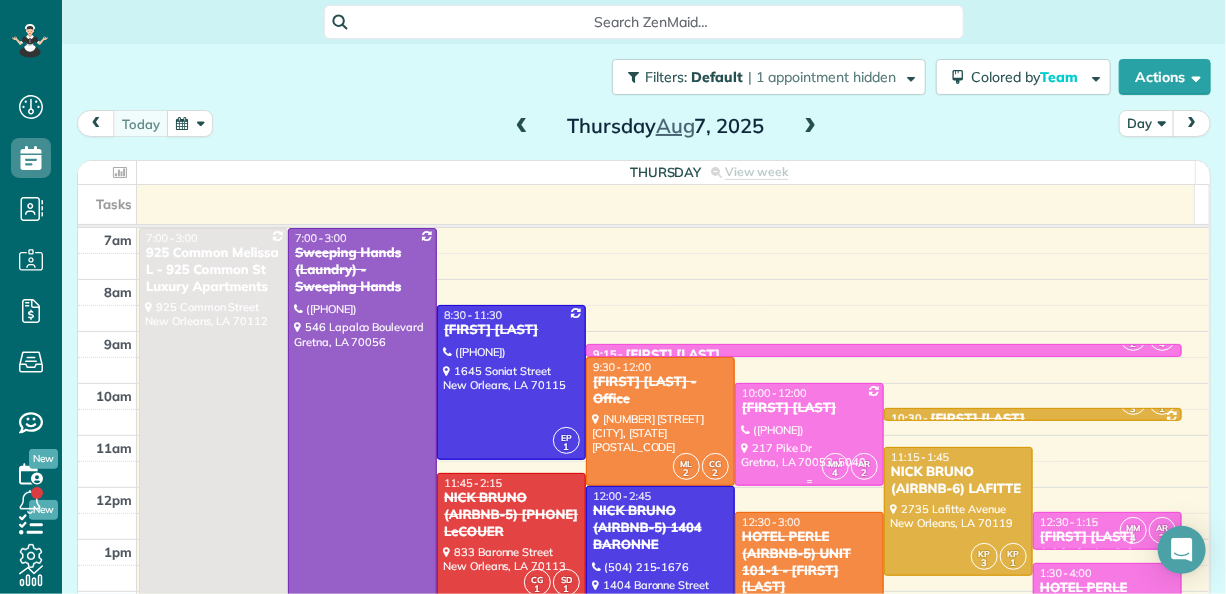 click on "[FIRST] [LAST]" at bounding box center [809, 408] 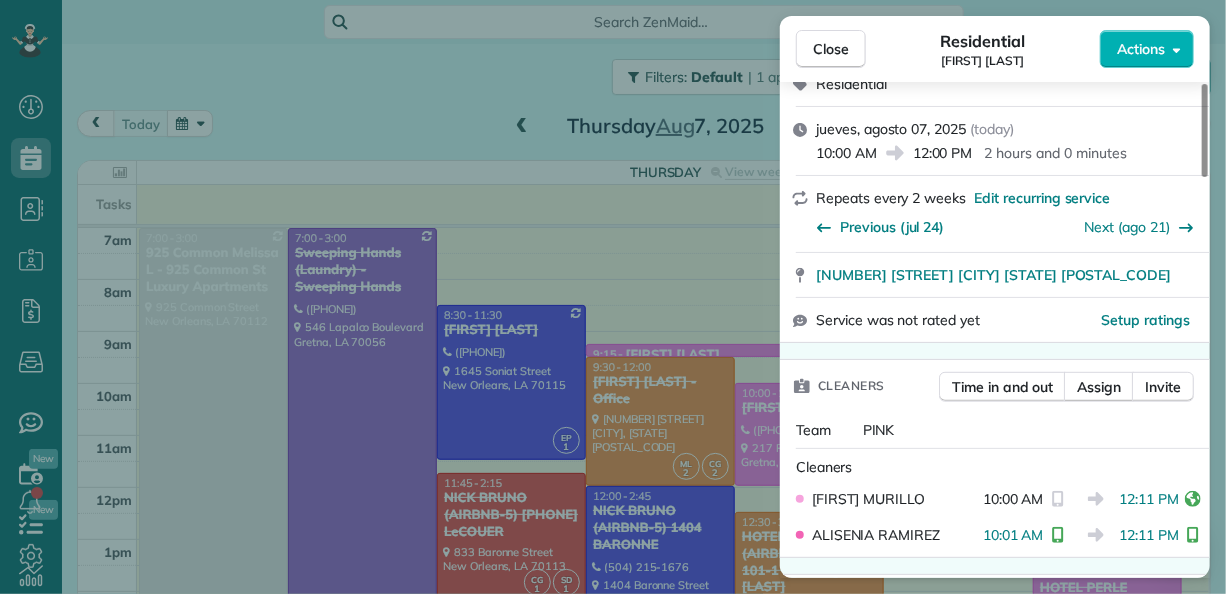 scroll, scrollTop: 0, scrollLeft: 0, axis: both 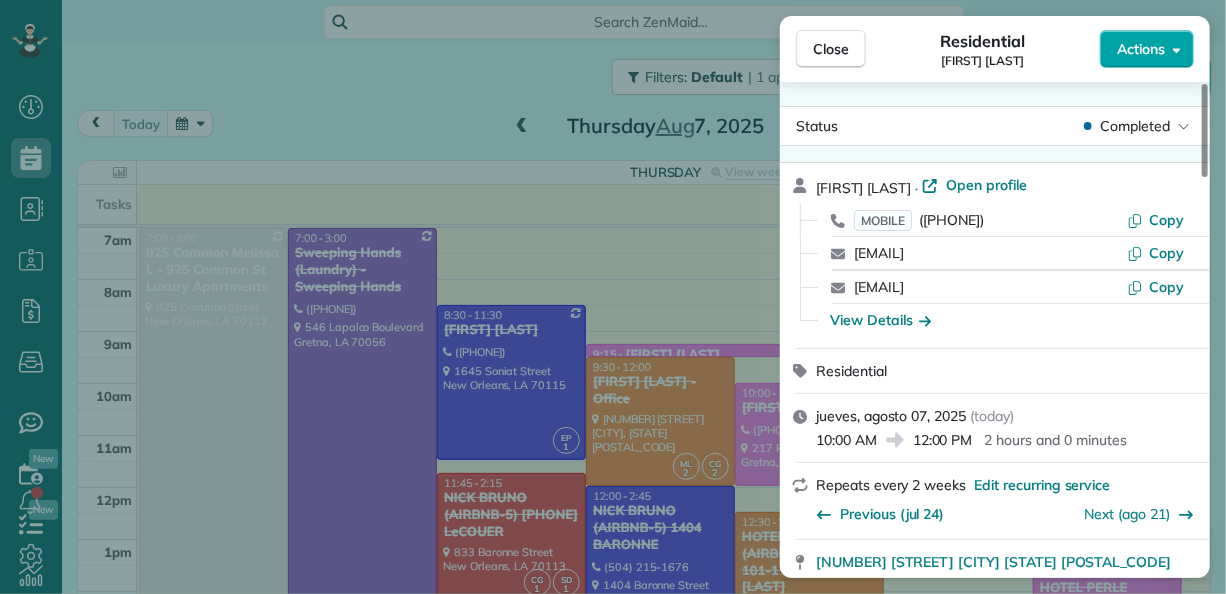 click on "Actions" at bounding box center (1141, 49) 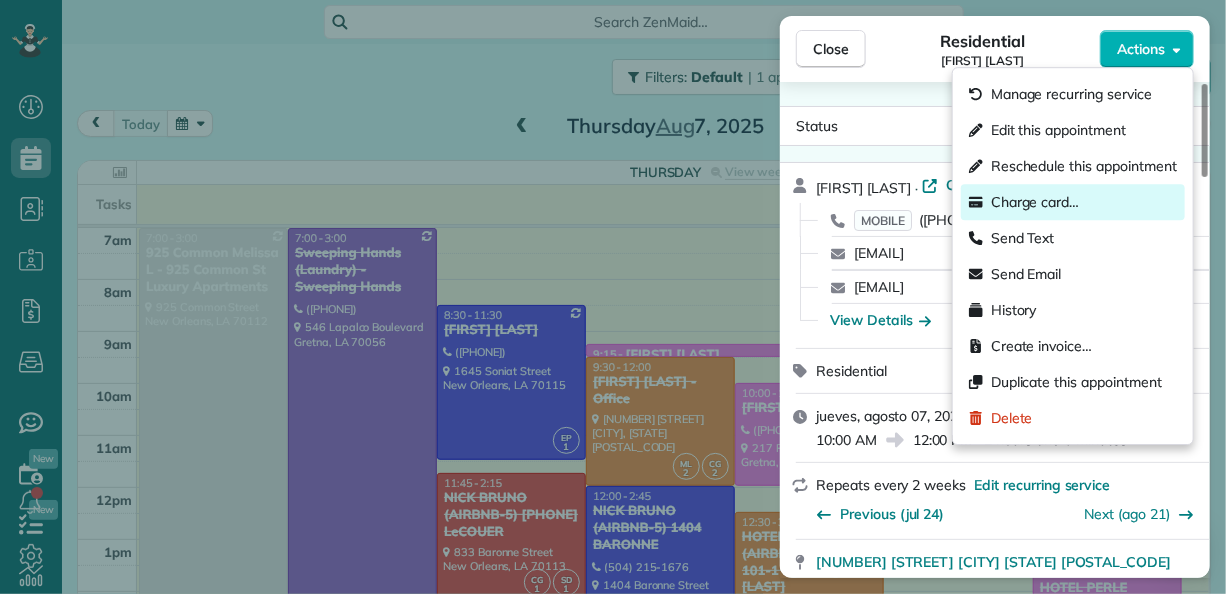 click on "Charge card…" at bounding box center (1035, 202) 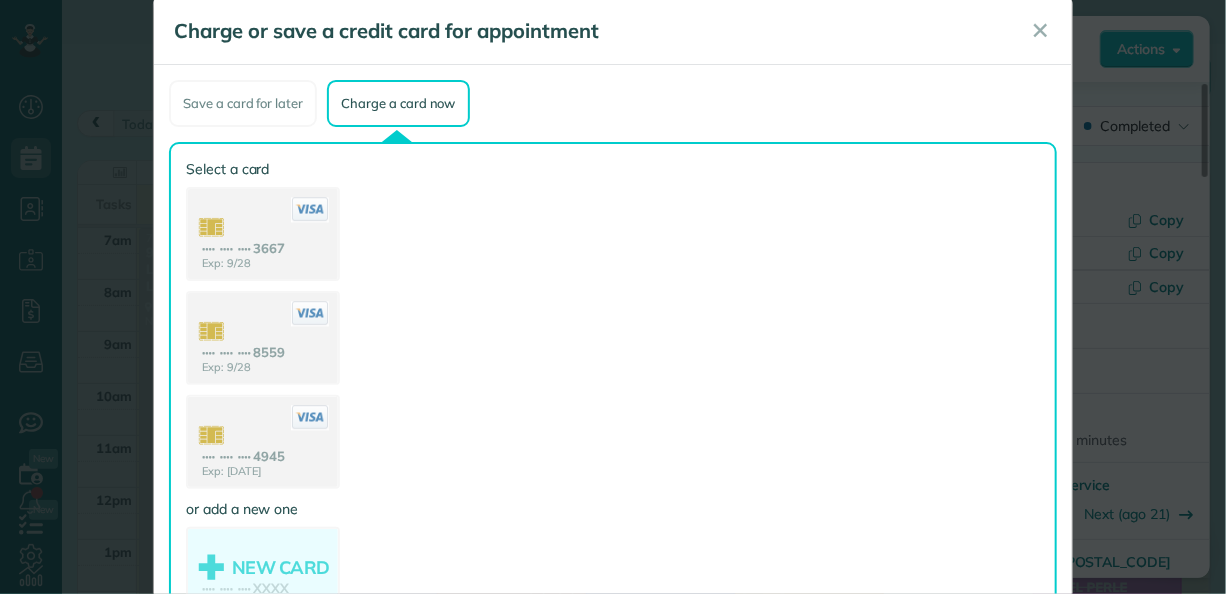 scroll, scrollTop: 0, scrollLeft: 0, axis: both 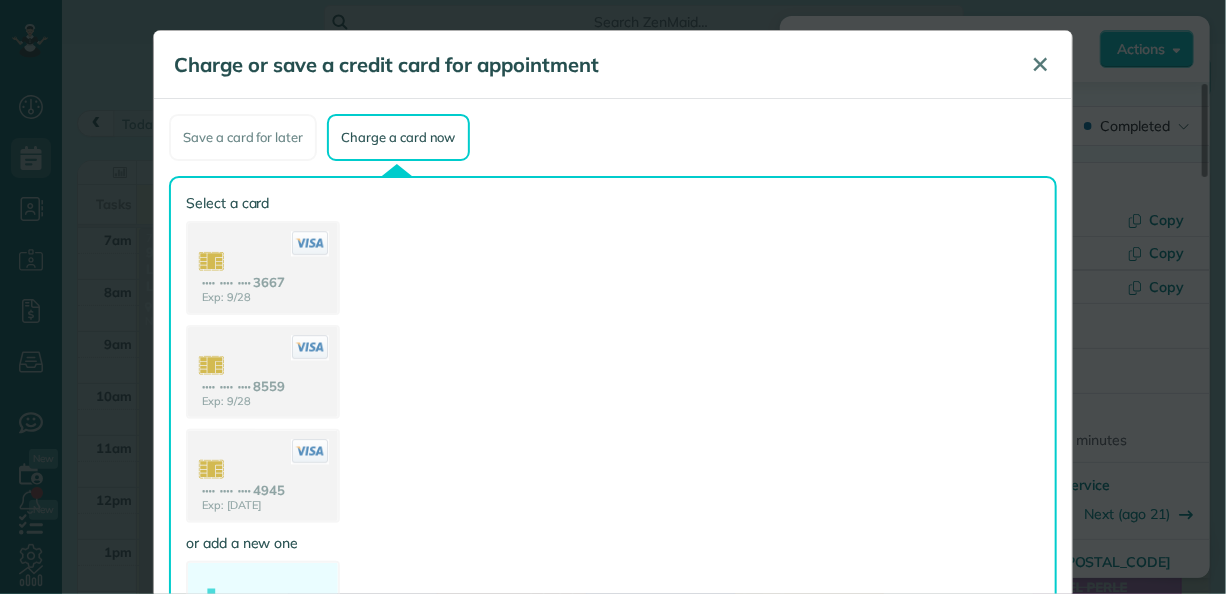 click on "✕" at bounding box center (1040, 64) 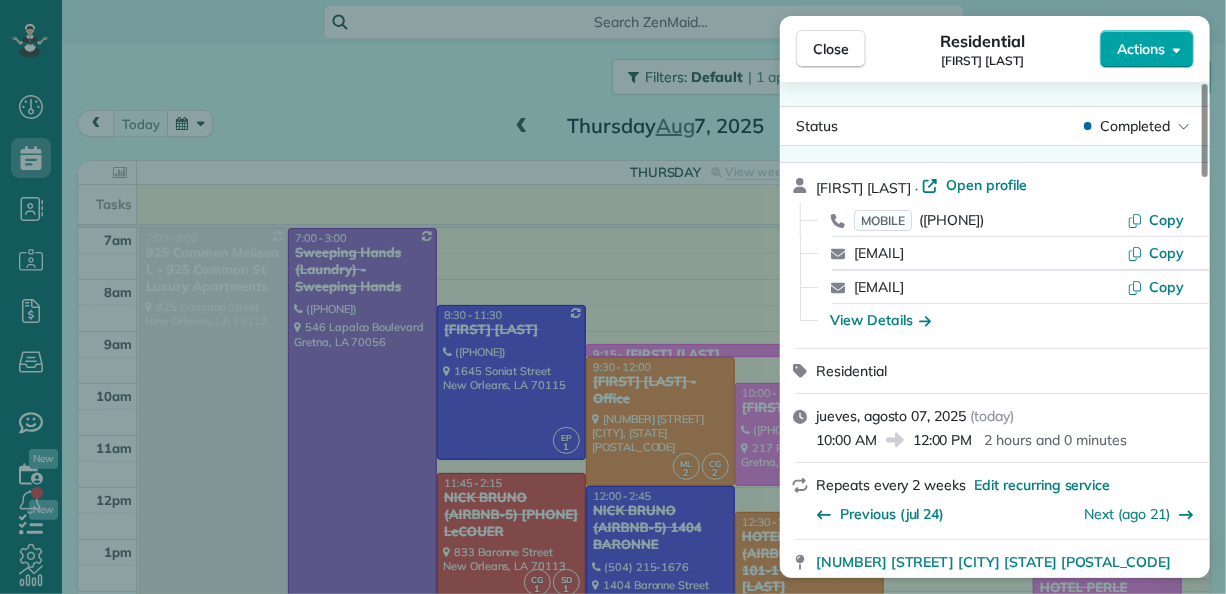 click on "Actions" at bounding box center (1141, 49) 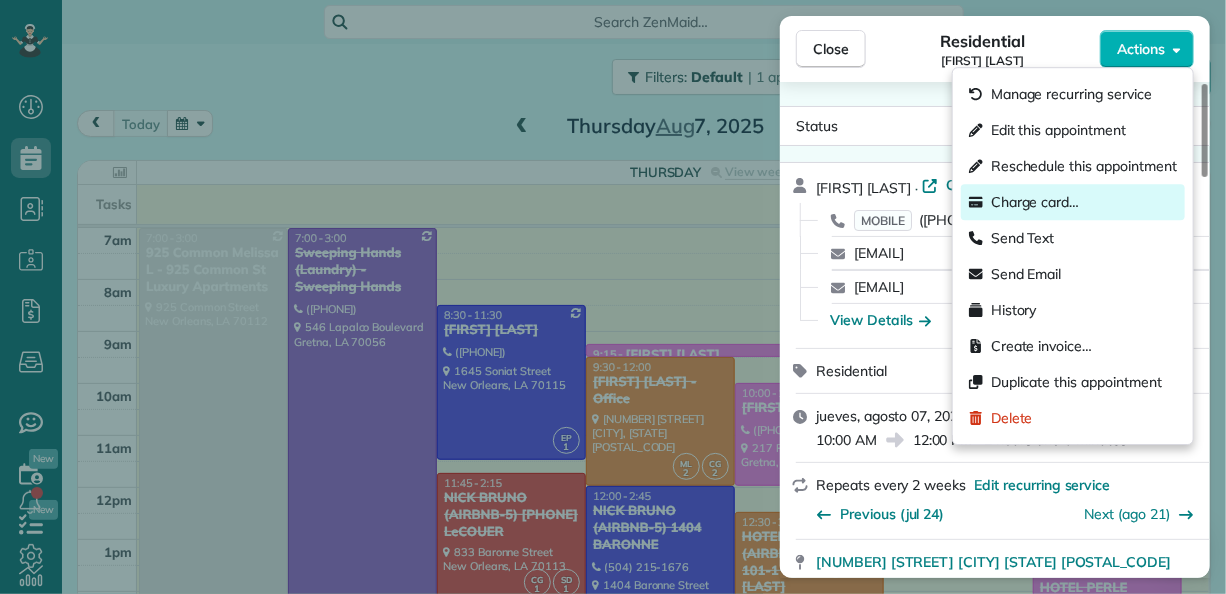 click on "Charge card…" at bounding box center (1035, 202) 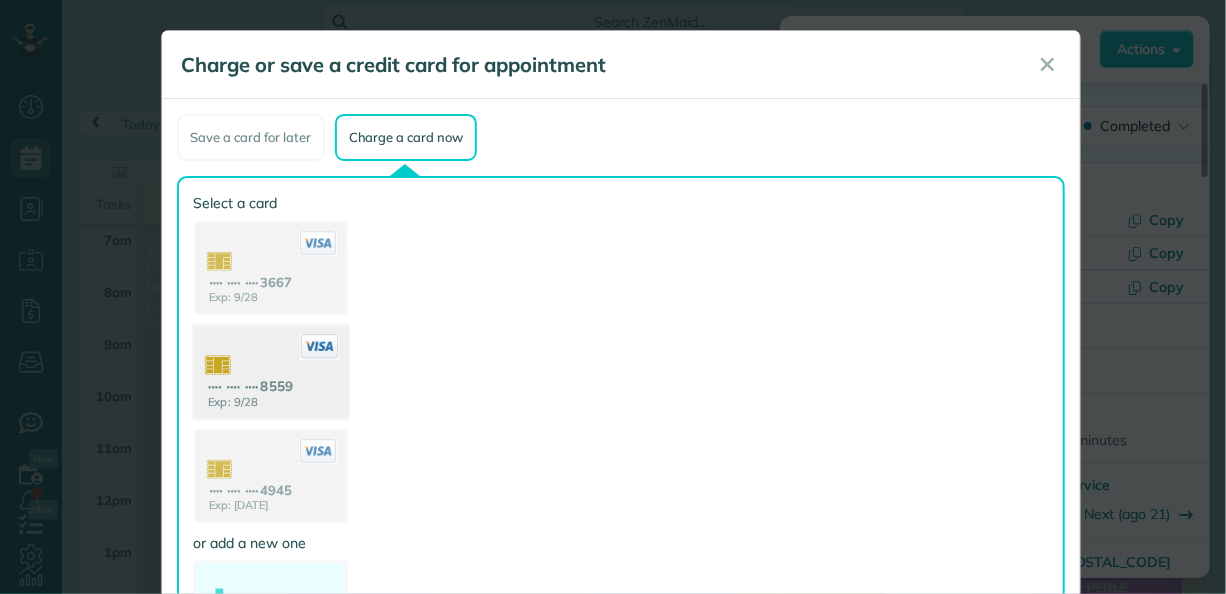 click 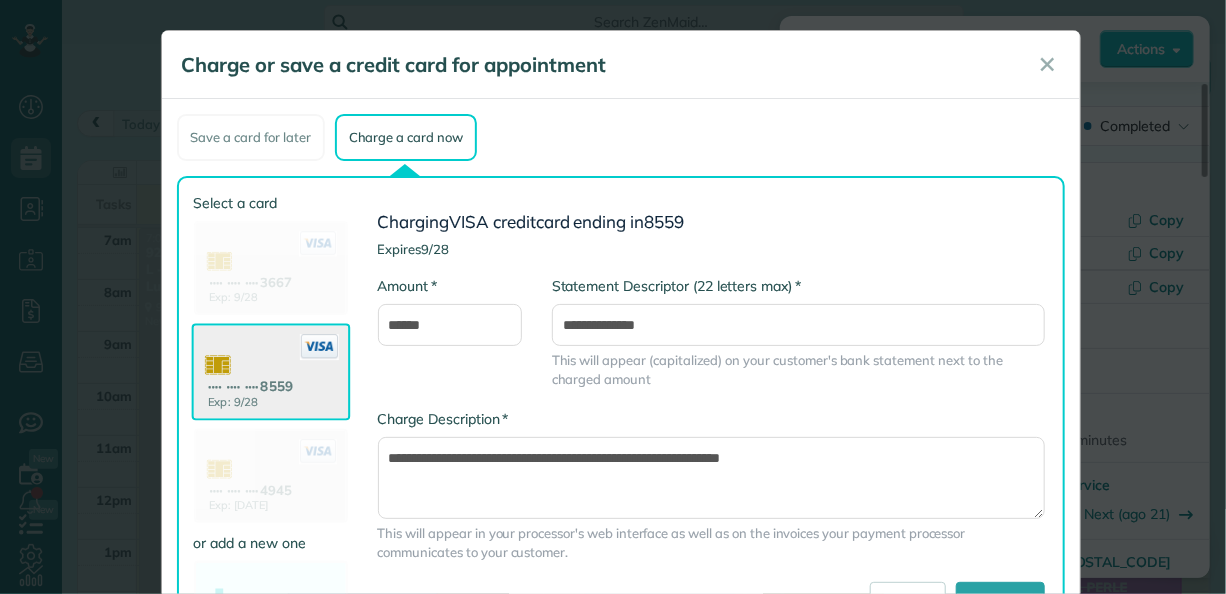 scroll, scrollTop: 100, scrollLeft: 0, axis: vertical 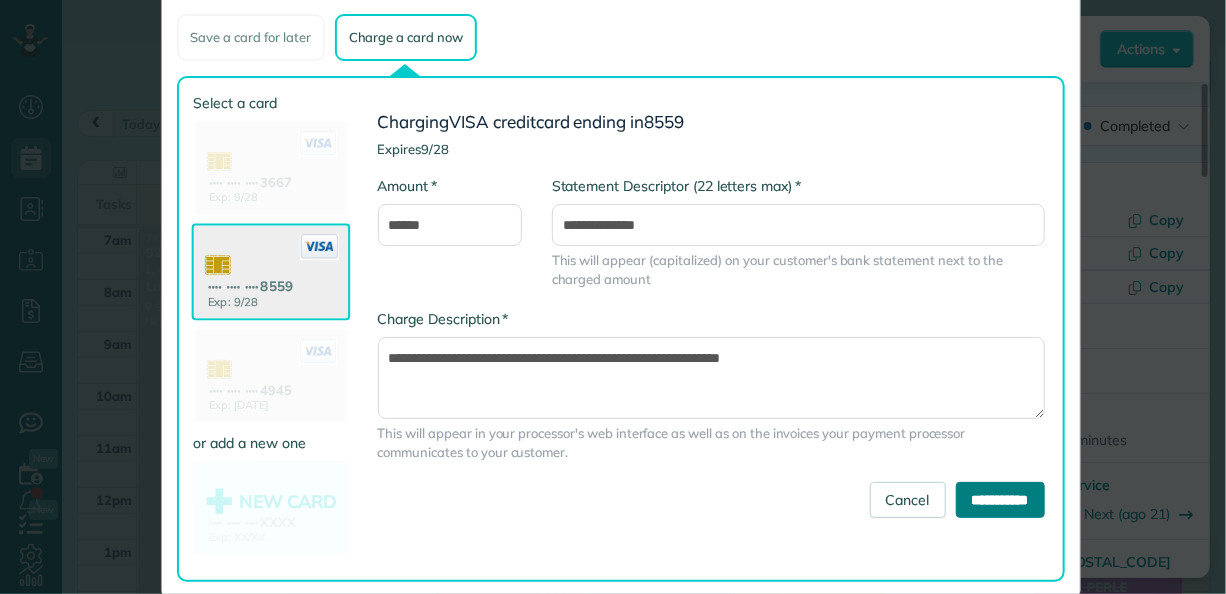 click on "**********" at bounding box center [1000, 500] 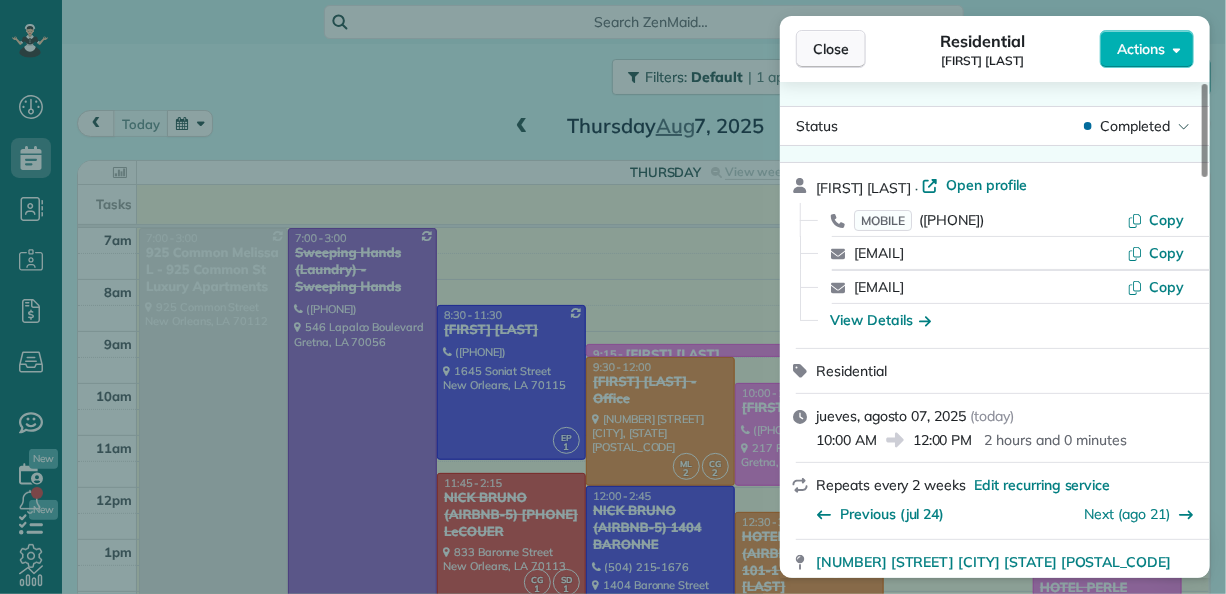 click on "Close" at bounding box center (831, 49) 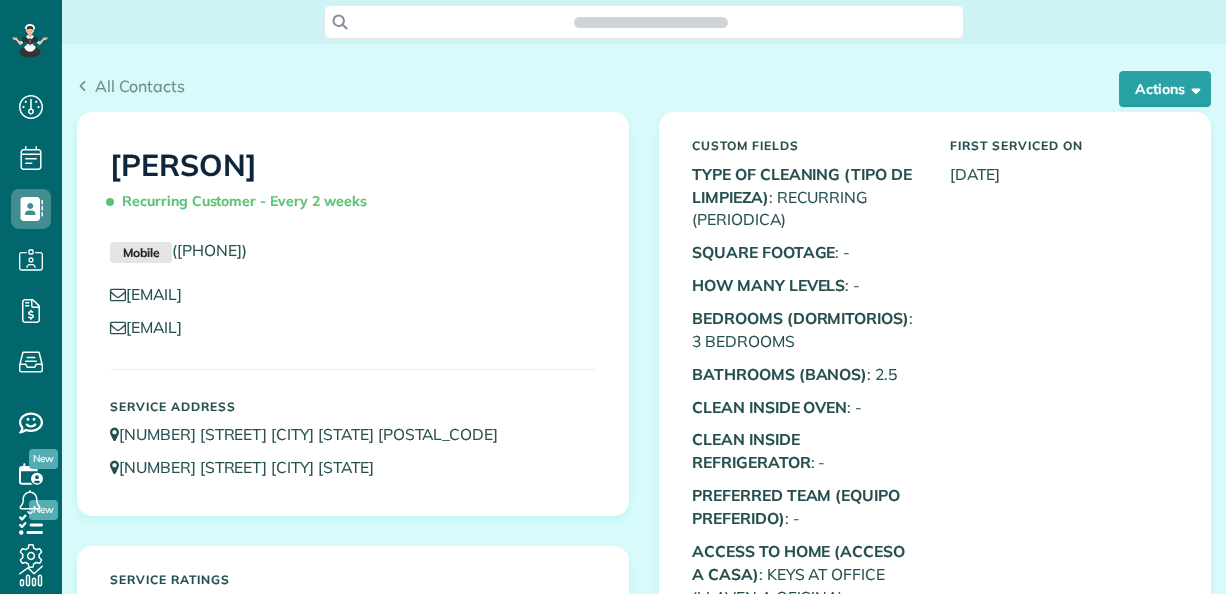 scroll, scrollTop: 0, scrollLeft: 0, axis: both 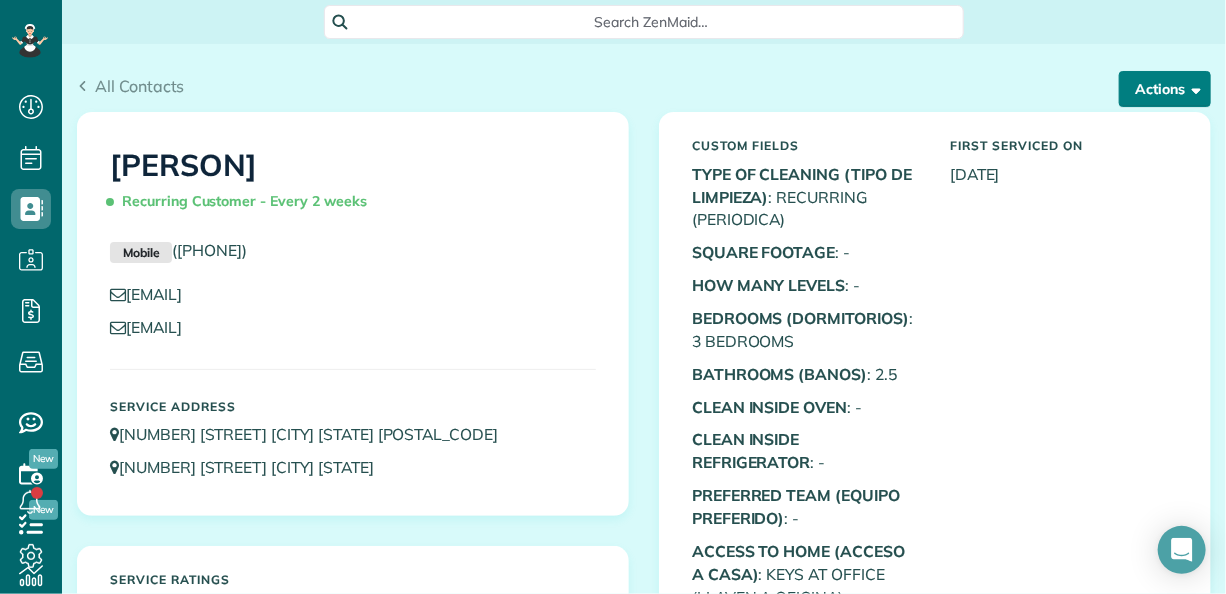 click on "Actions" at bounding box center (1165, 89) 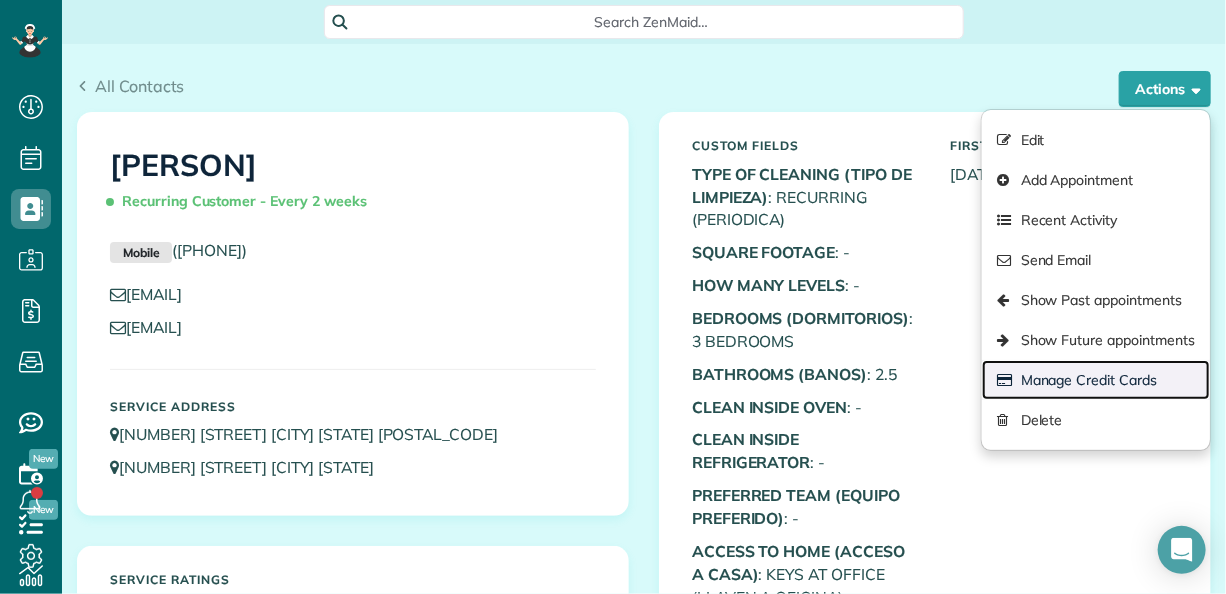 click on "Manage Credit Cards" at bounding box center [1096, 380] 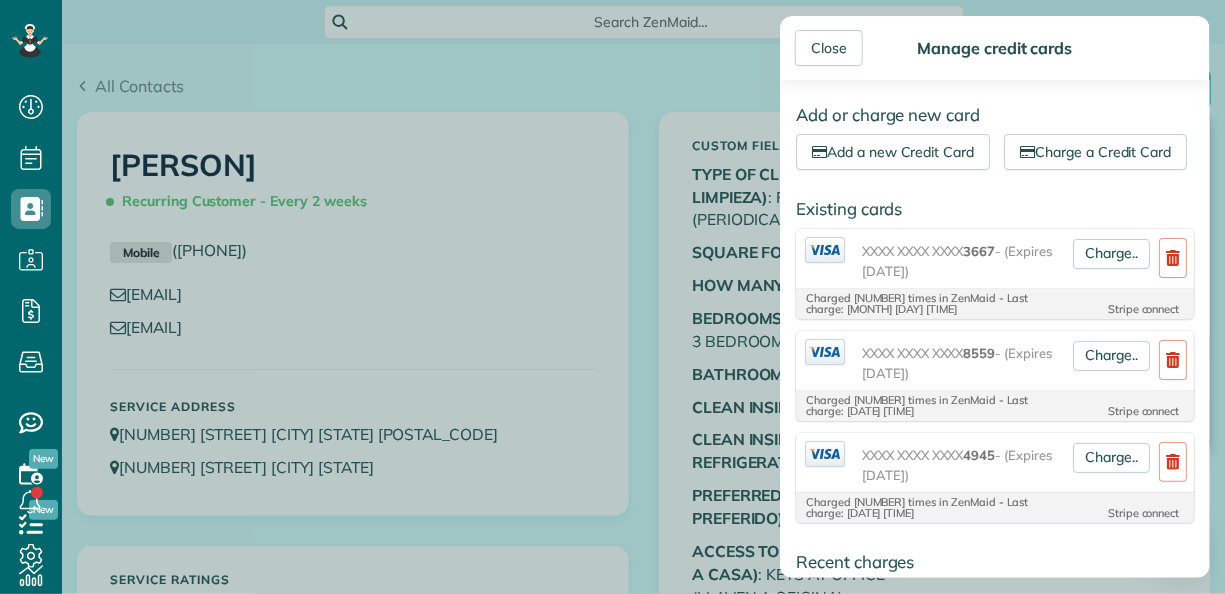 scroll, scrollTop: 500, scrollLeft: 0, axis: vertical 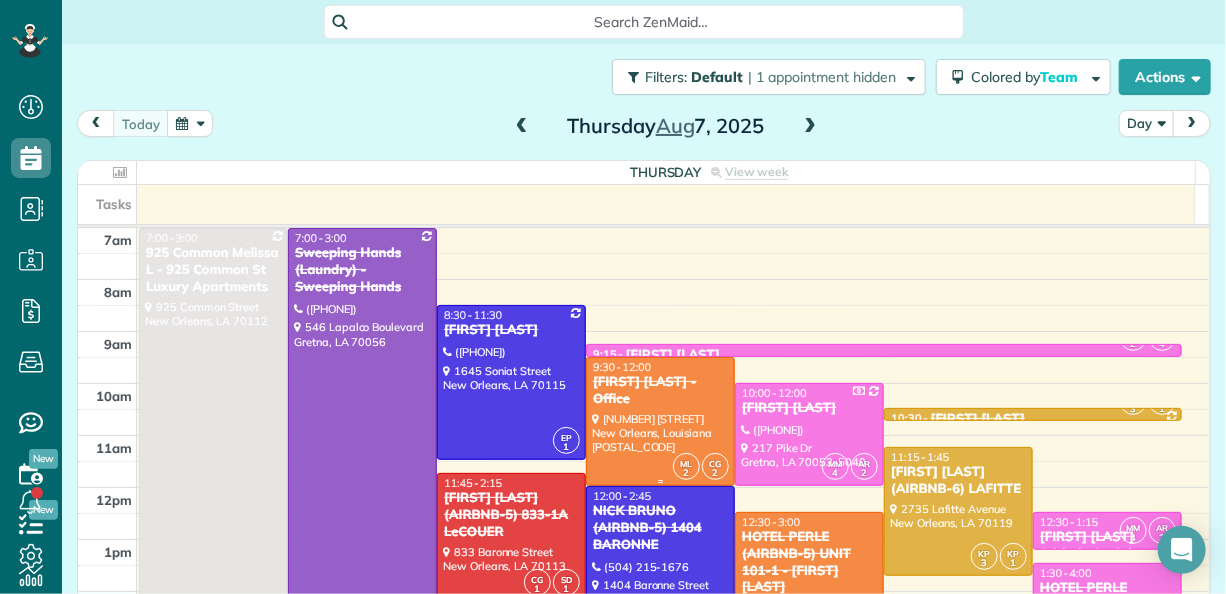 click at bounding box center [660, 421] 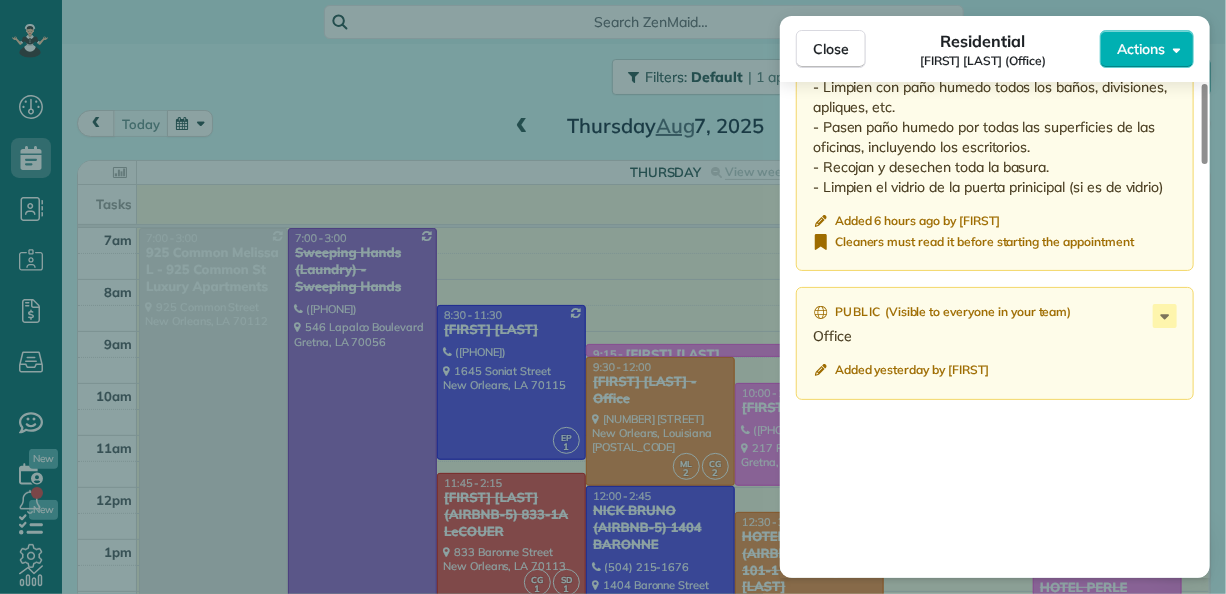 scroll, scrollTop: 2125, scrollLeft: 0, axis: vertical 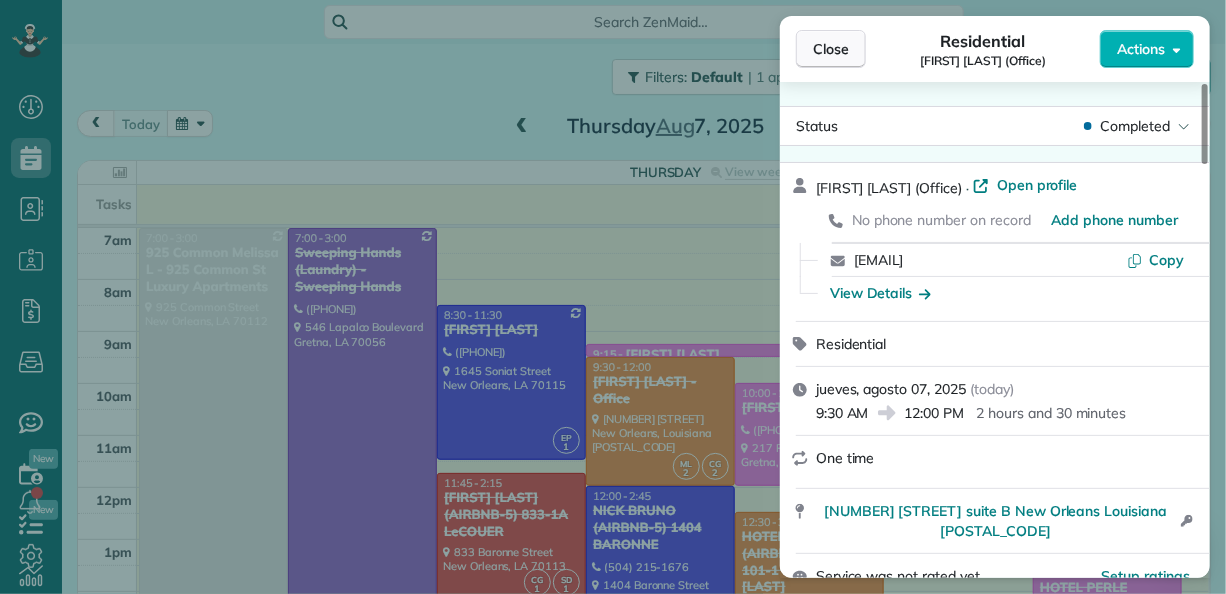 click on "Close" at bounding box center [831, 49] 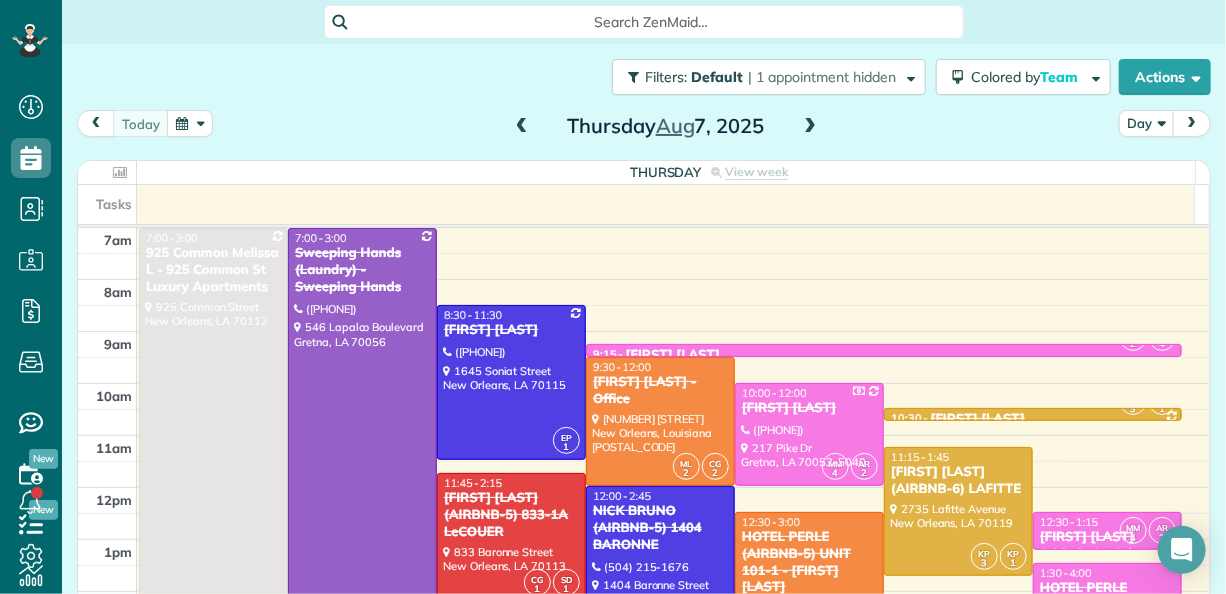 click at bounding box center [522, 127] 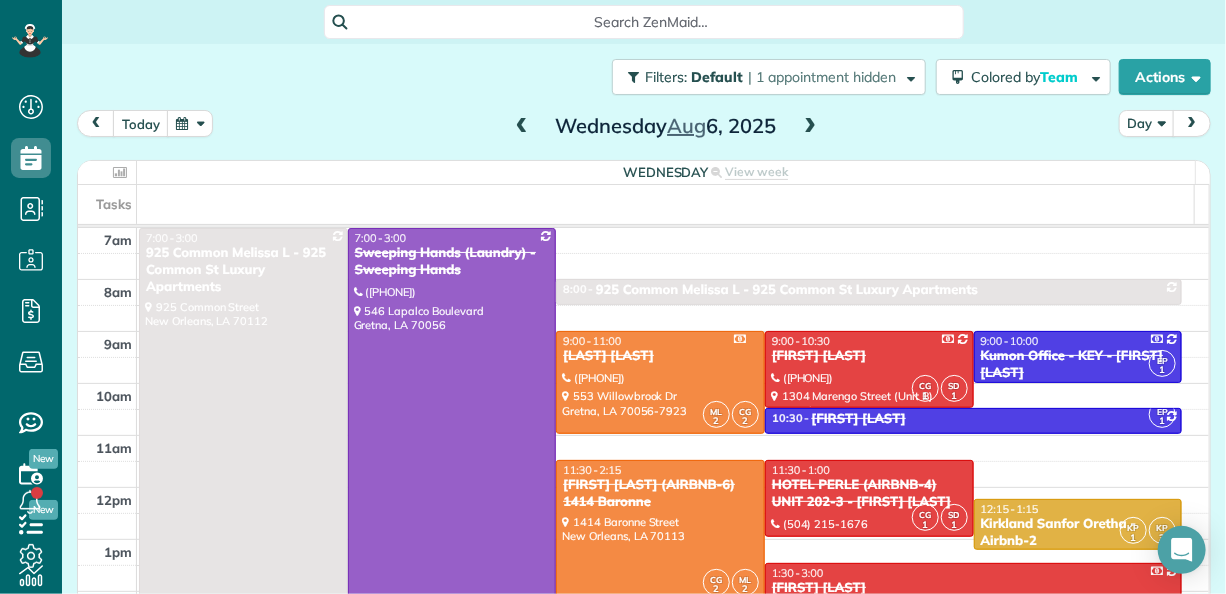 scroll, scrollTop: 100, scrollLeft: 0, axis: vertical 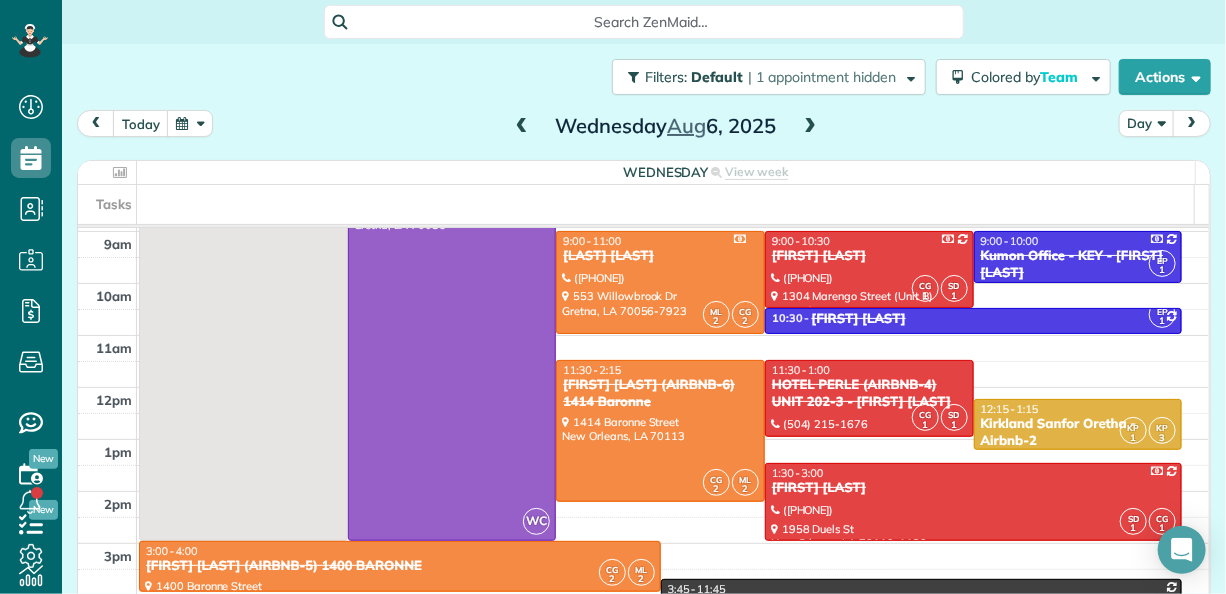 click at bounding box center [522, 127] 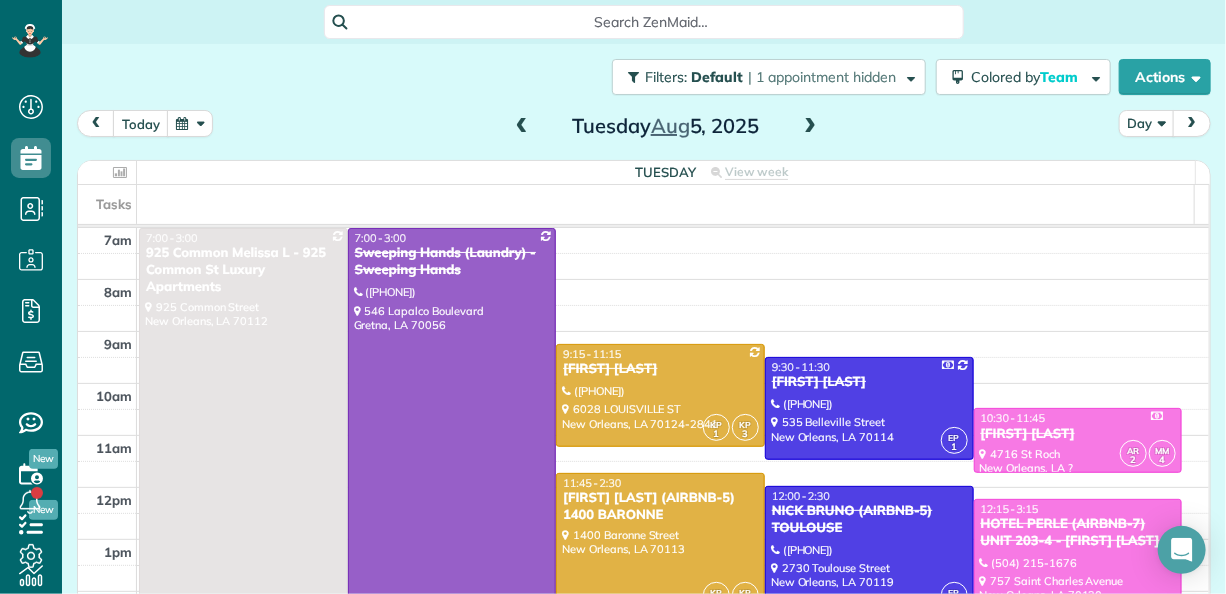 scroll, scrollTop: 100, scrollLeft: 0, axis: vertical 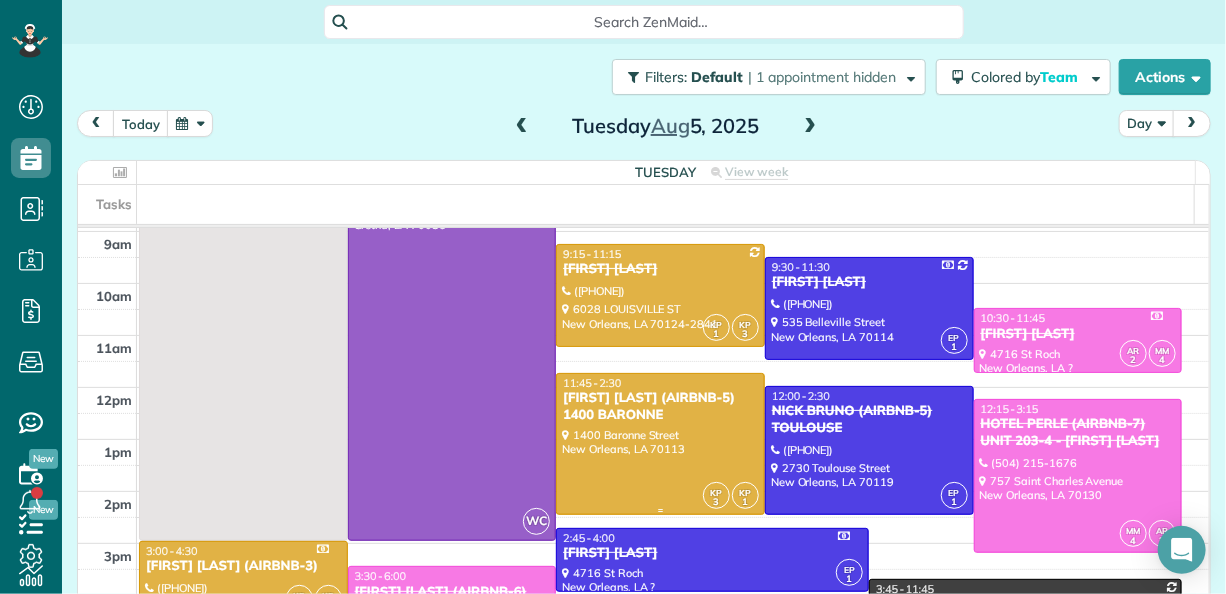 click at bounding box center (660, 444) 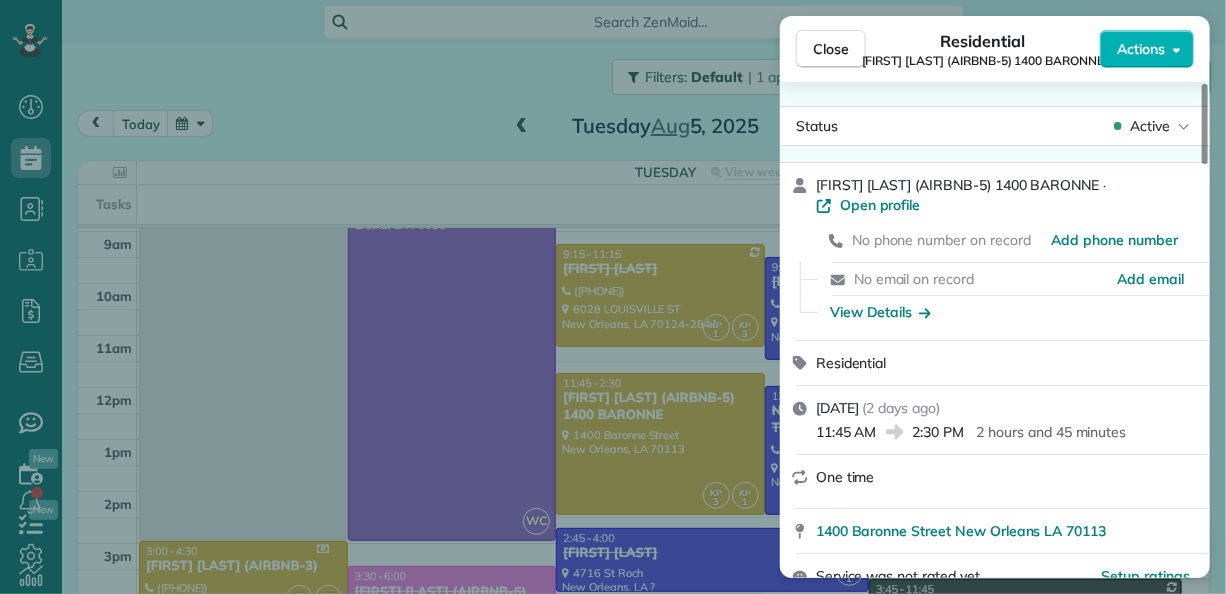 click on "Close Residential NICK BRUNO (AIRBNB-5) 1400 BARONNE Actions Status Active NICK BRUNO (AIRBNB-5) 1400 BARONNE · Open profile No phone number on record Add phone number No email on record Add email View Details Residential martes, agosto 05, 2025 ( 2 days ago ) 11:45 AM 2:30 PM 2 hours and 45 minutes One time 1400 Baronne Street New Orleans LA 70113 Service was not rated yet Setup ratings Cleaners Time in and out Assign Invite Team YELLOW Cleaners KAREN   PACHECO 11:45 AM 2:30 PM KENIA   PACHECO 2:43 PM 2:43 PM Checklist Try Now Keep this appointment up to your standards. Stay on top of every detail, keep your cleaners organised, and your client happy. Assign a checklist Watch a 5 min demo Billing Billing actions Service Service Price (1x $235.00) $235.00 Add an item Overcharge $0.00 Discount $0.00 Coupon discount - Primary tax - Secondary tax - Total appointment price $235.00 Tips collected $0.00 Unpaid Mark as paid Total including tip $235.00 Get paid online in no-time! Charge customer credit card Notes 2 9" at bounding box center [613, 297] 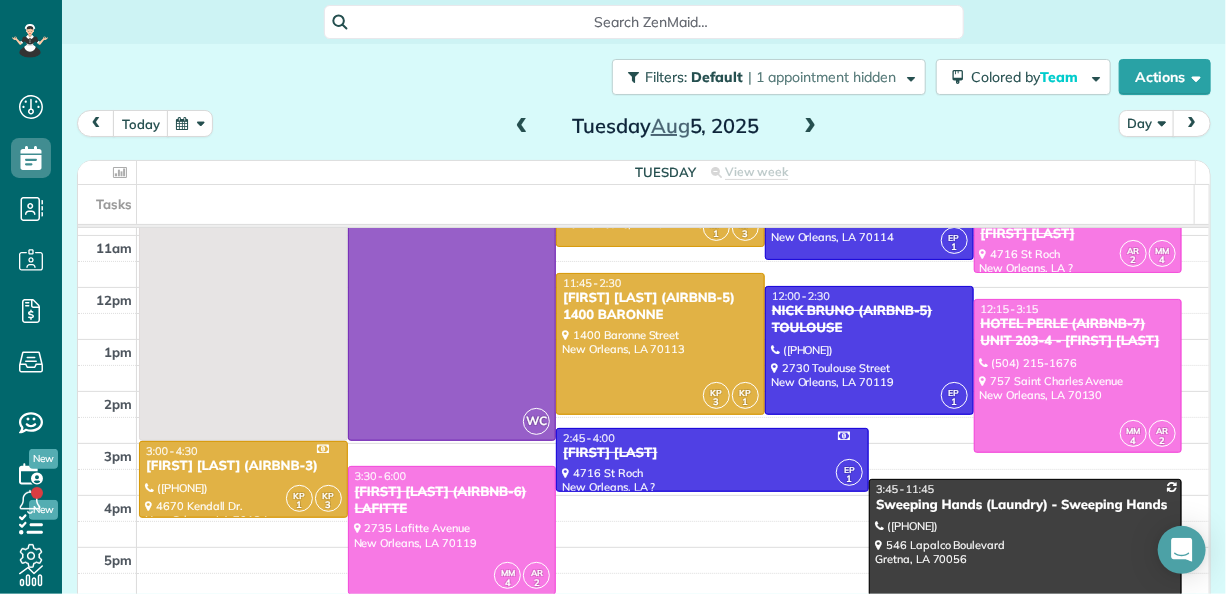 scroll, scrollTop: 300, scrollLeft: 0, axis: vertical 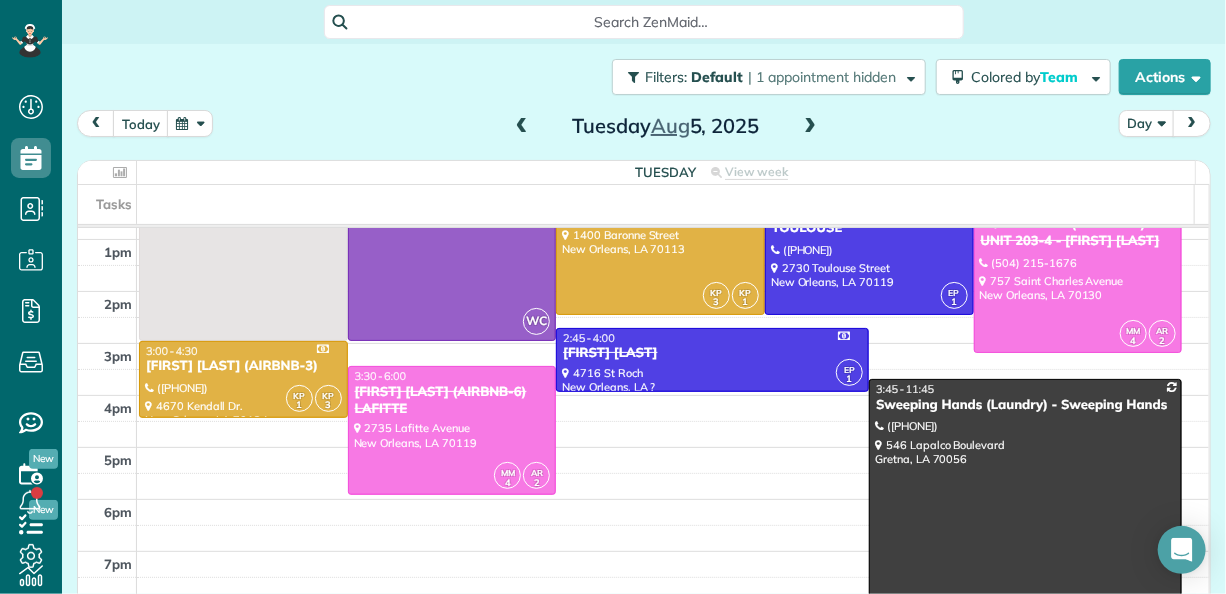 click at bounding box center [522, 127] 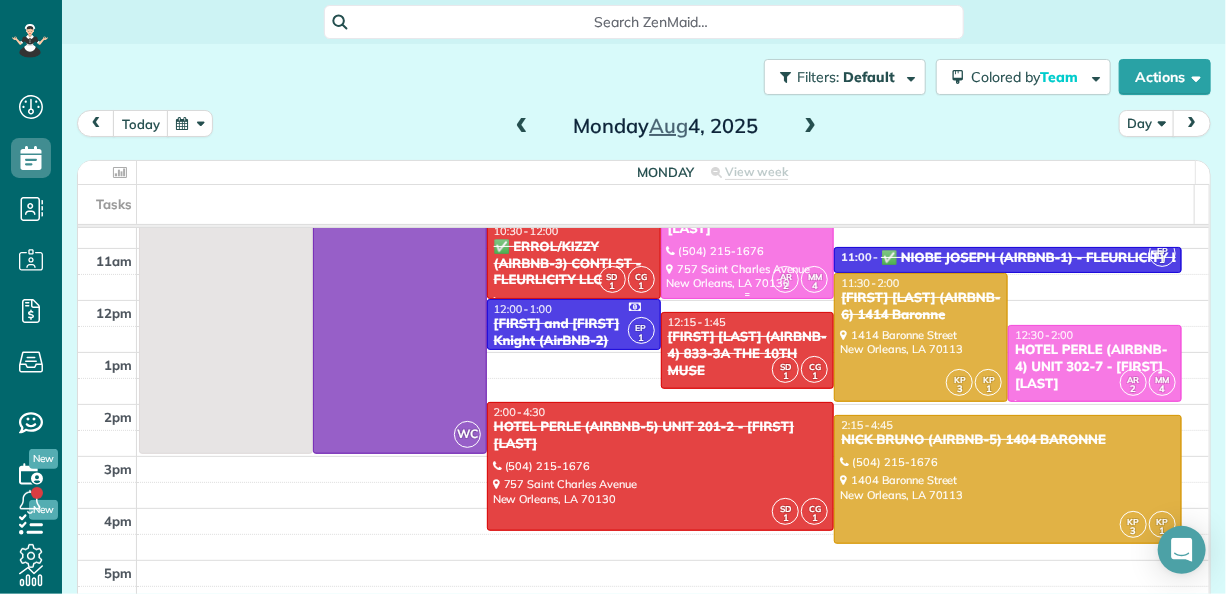 scroll, scrollTop: 200, scrollLeft: 0, axis: vertical 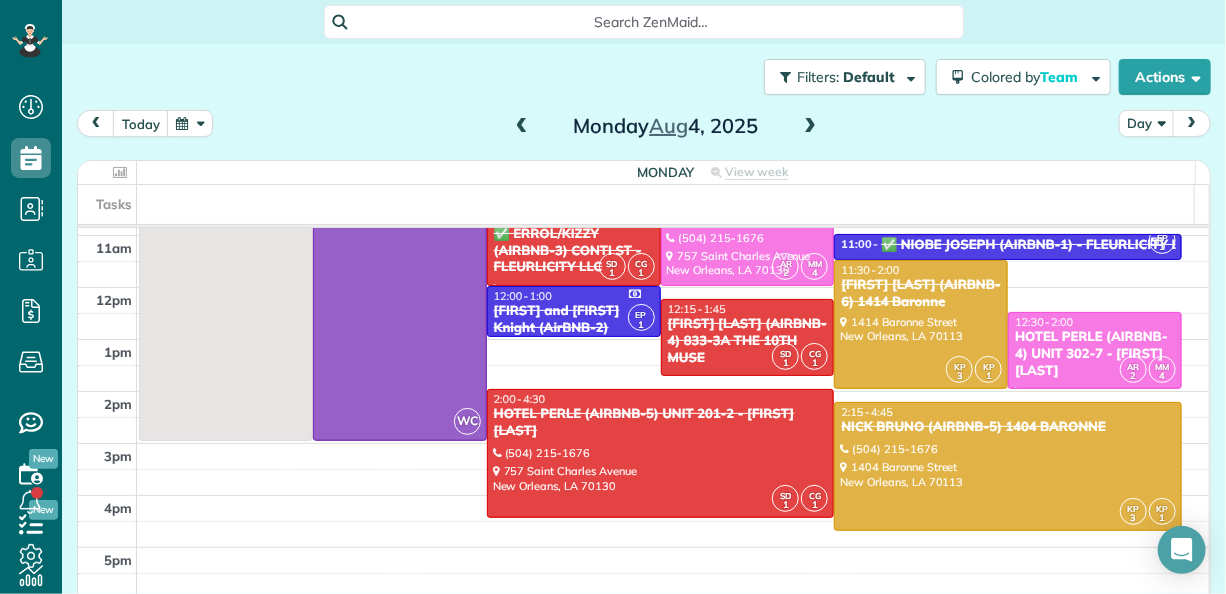click at bounding box center (810, 127) 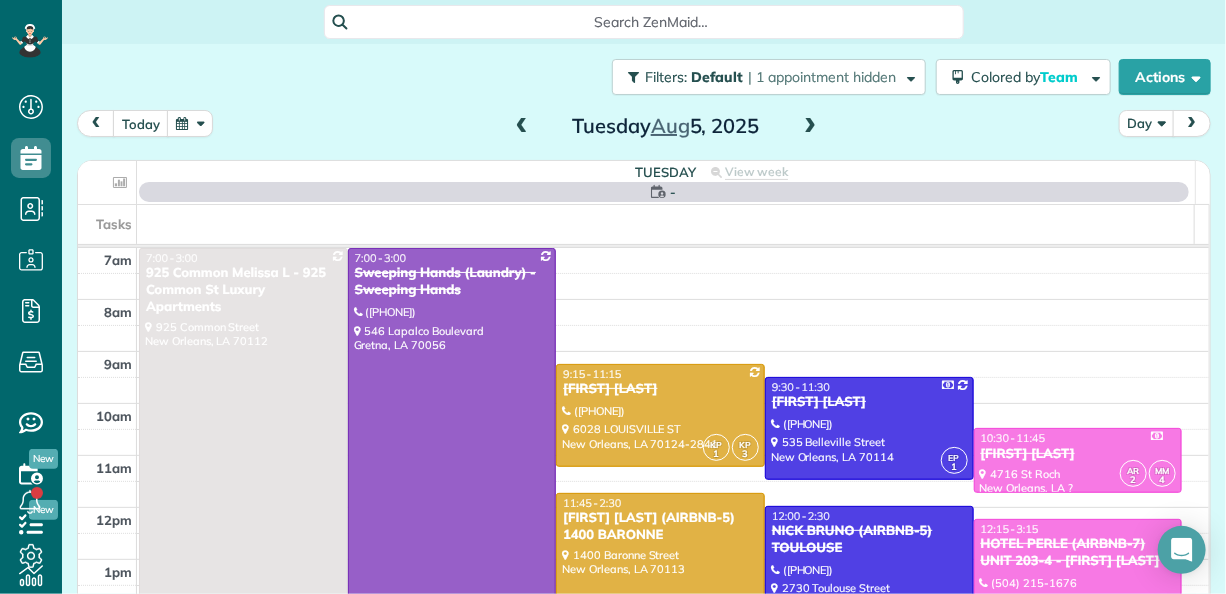 click at bounding box center [810, 127] 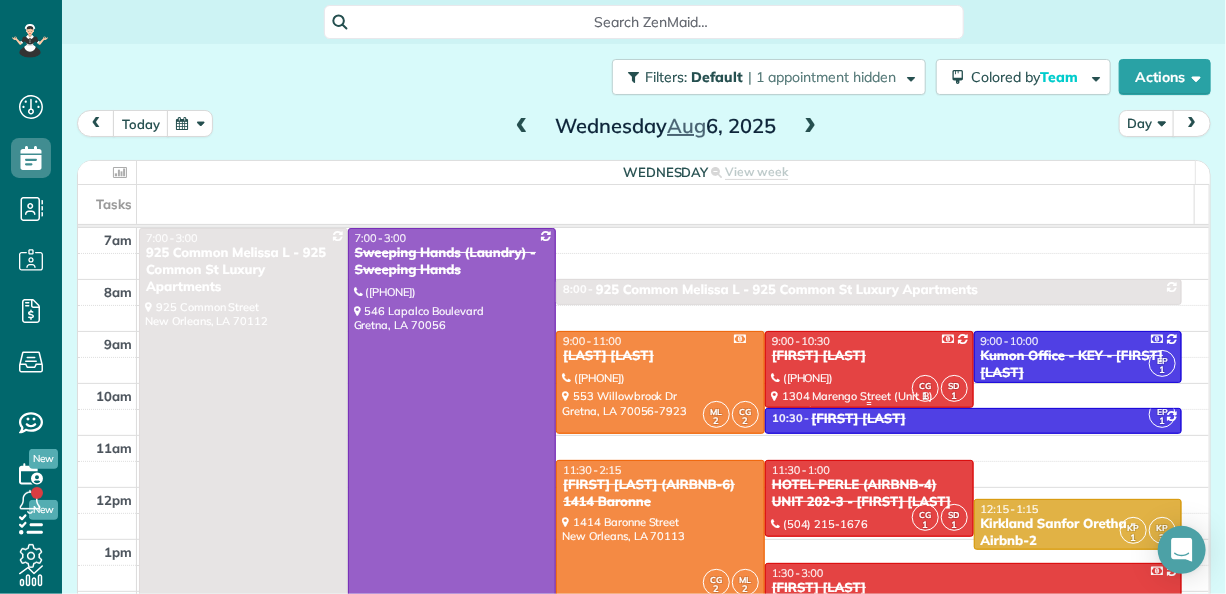 scroll, scrollTop: 100, scrollLeft: 0, axis: vertical 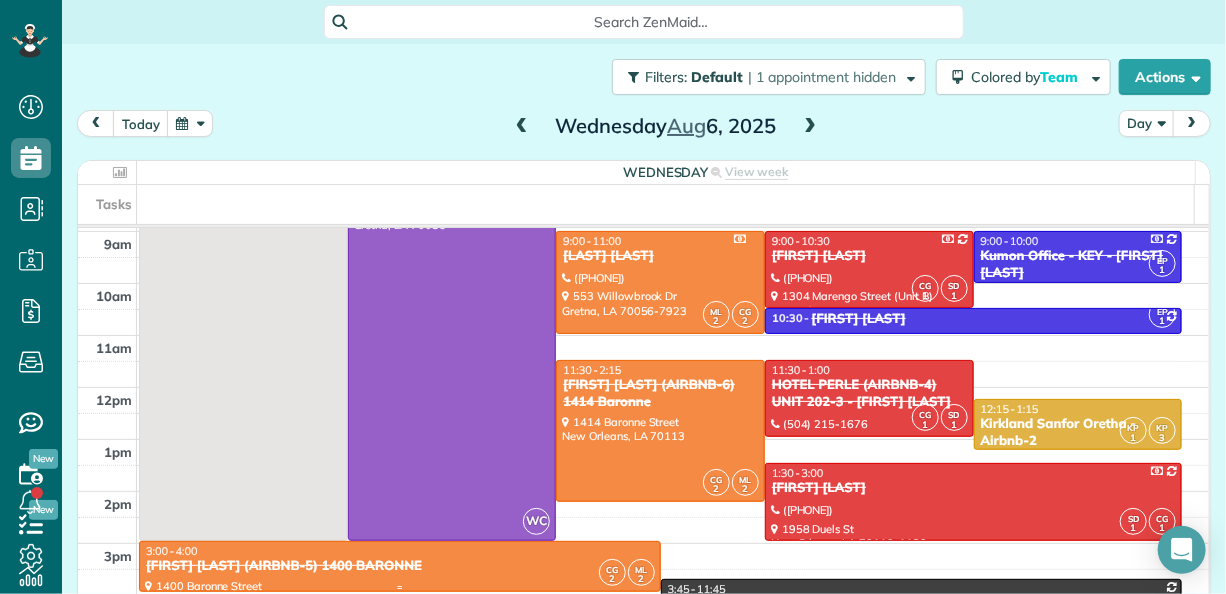 click on "NICK BRUNO (AIRBNB-5) 1400 BARONNE" at bounding box center (400, 566) 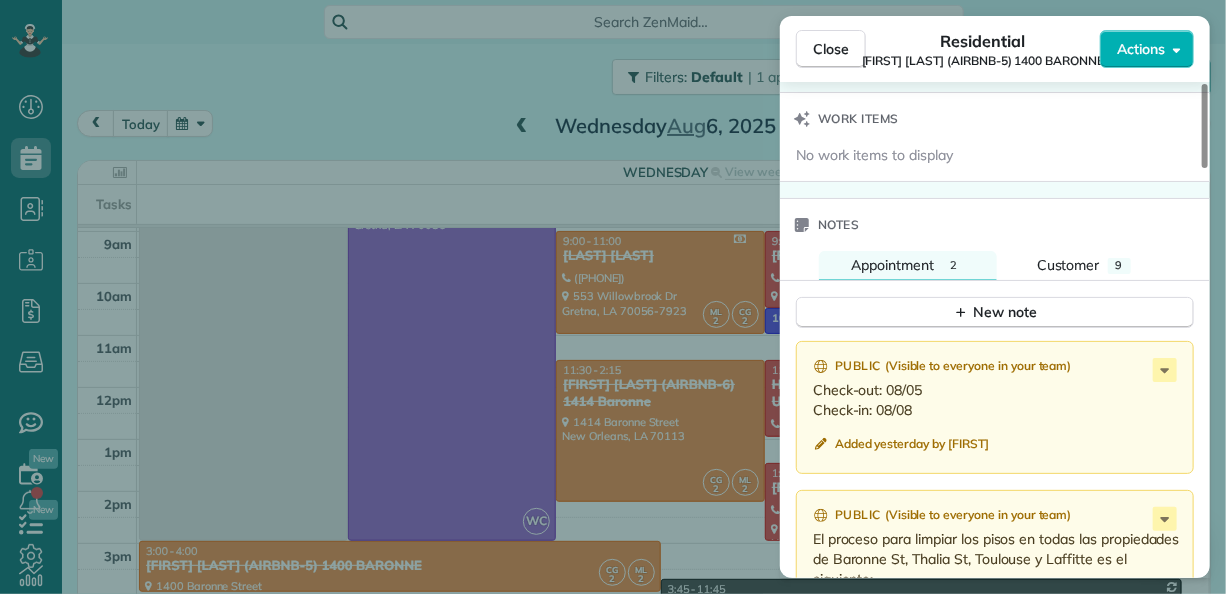 scroll, scrollTop: 1703, scrollLeft: 0, axis: vertical 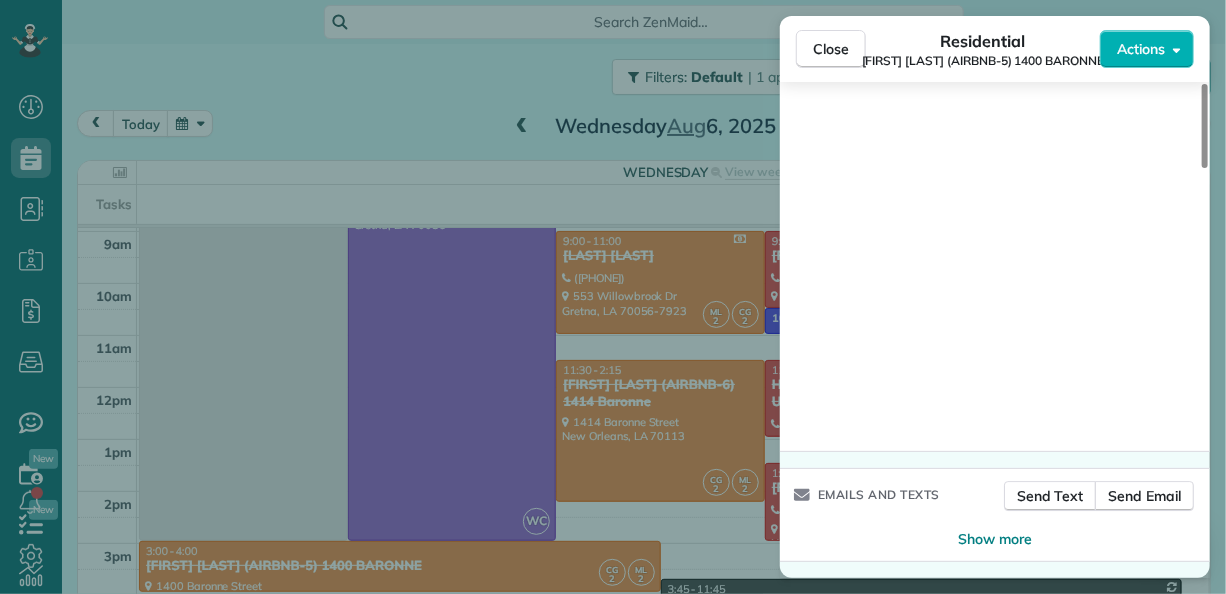 click on "Close Residential NICK BRUNO (AIRBNB-5) 1400 BARONNE Actions Status Completed NICK BRUNO (AIRBNB-5) 1400 BARONNE · Open profile No phone number on record Add phone number No email on record Add email View Details Residential miércoles, agosto 06, 2025 ( yesterday ) 3:00 PM 4:00 PM 1 hours and 0 minutes One time 1400 Baronne Street New Orleans LA 70113 Service was not rated yet Setup ratings Cleaners Time in and out Assign Invite Team ORANGE Cleaners CAREN   GARCIA 3:08 PM 4:07 PM MARBELLA   LOBO 3:07 PM 4:07 PM Checklist Try Now Keep this appointment up to your standards. Stay on top of every detail, keep your cleaners organised, and your client happy. Assign a checklist Watch a 5 min demo Billing Billing actions Service Service Price (1x $0.00) $0.00 Add an item Overcharge $0.00 Discount $0.00 Coupon discount - Primary tax - Secondary tax - Total appointment price $0.00 Tips collected $0.00 Mark as paid Total including tip $0.00 Get paid online in no-time! Send an invoice and reward your cleaners with tips" at bounding box center [613, 297] 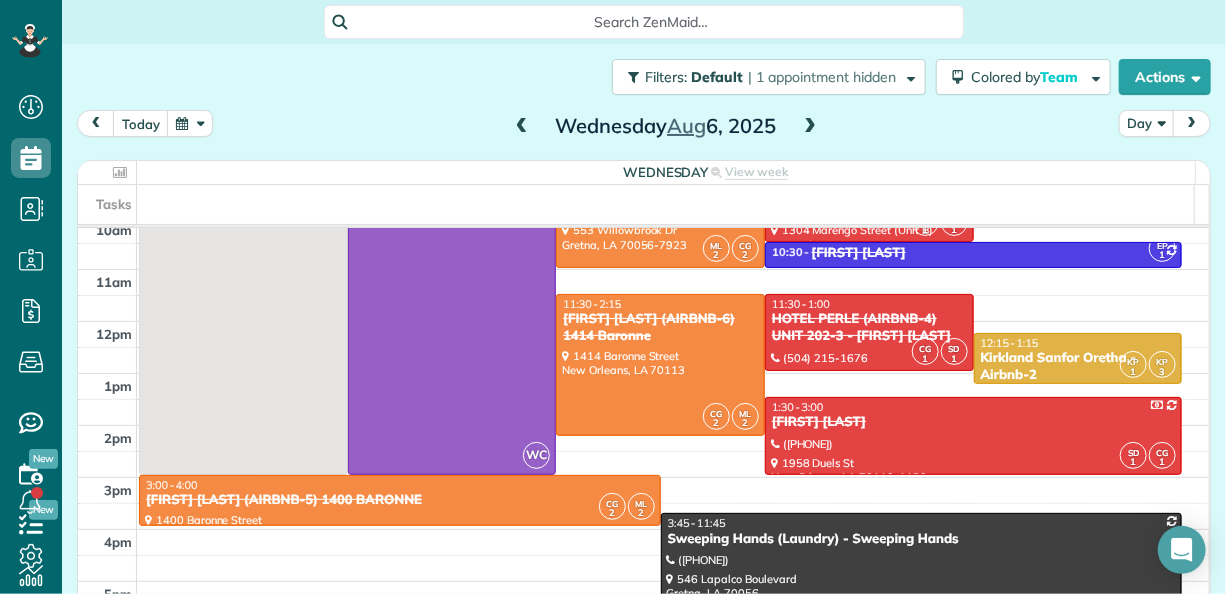 scroll, scrollTop: 200, scrollLeft: 0, axis: vertical 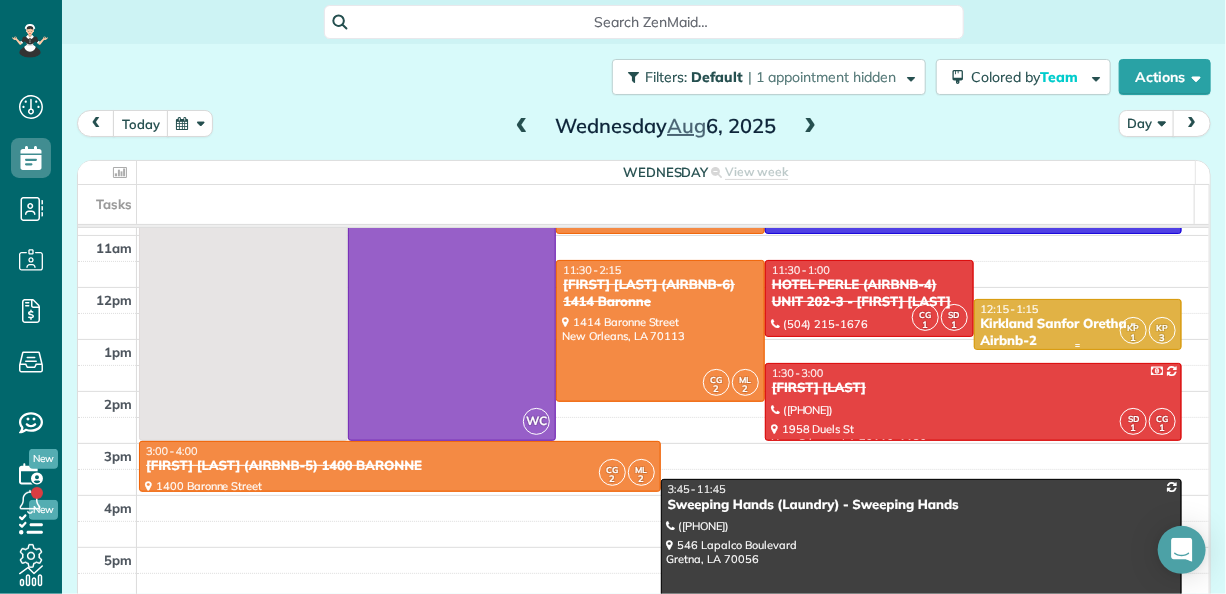 click on "Kirkland Sanfor Oretha - Airbnb-2" at bounding box center [1078, 333] 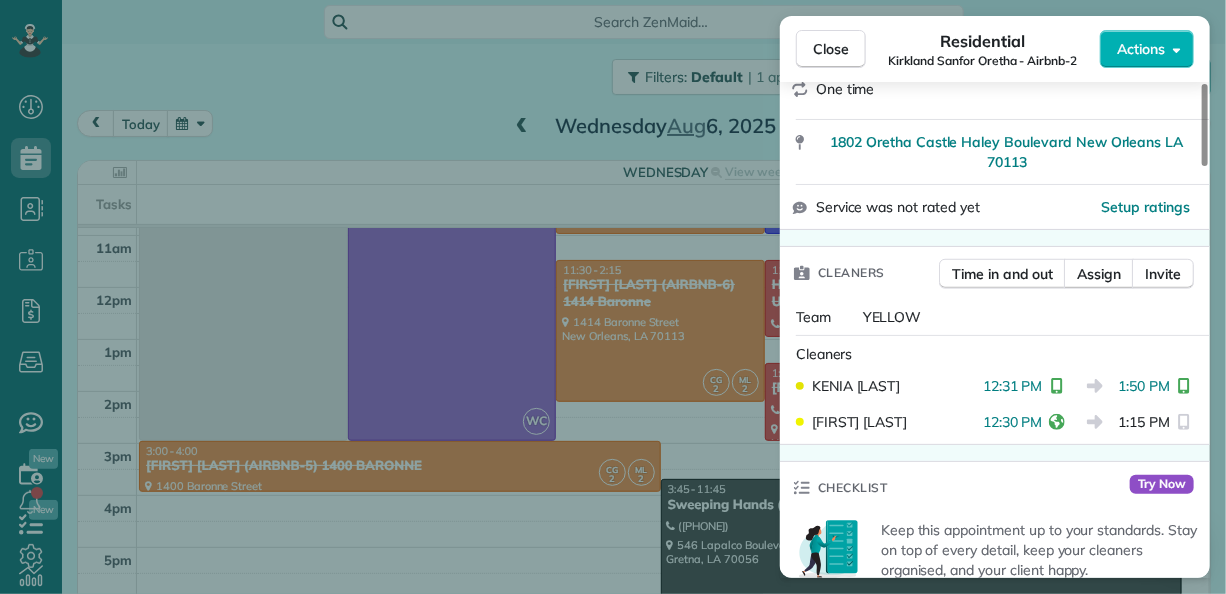 scroll, scrollTop: 396, scrollLeft: 0, axis: vertical 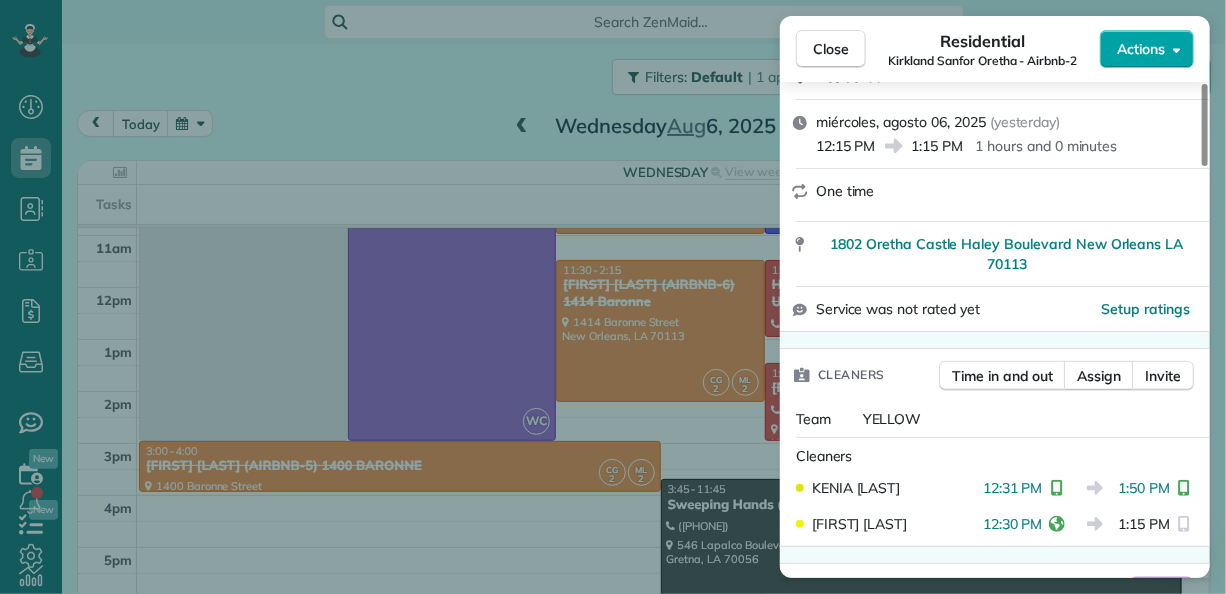 click on "Actions" at bounding box center [1147, 49] 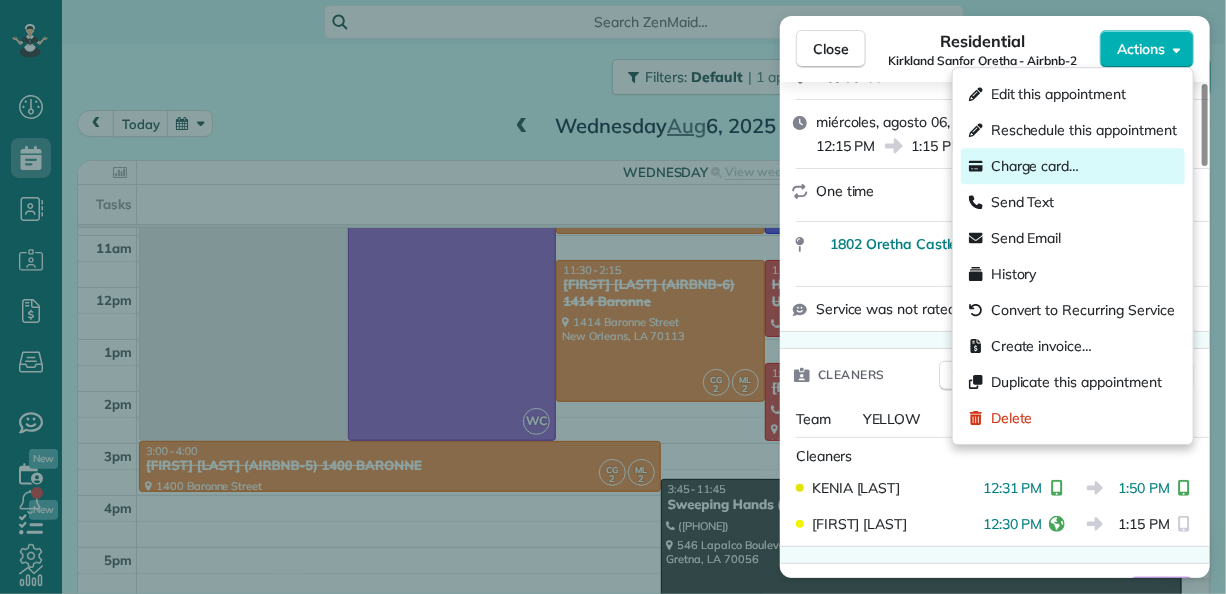 click on "Charge card…" at bounding box center (1035, 166) 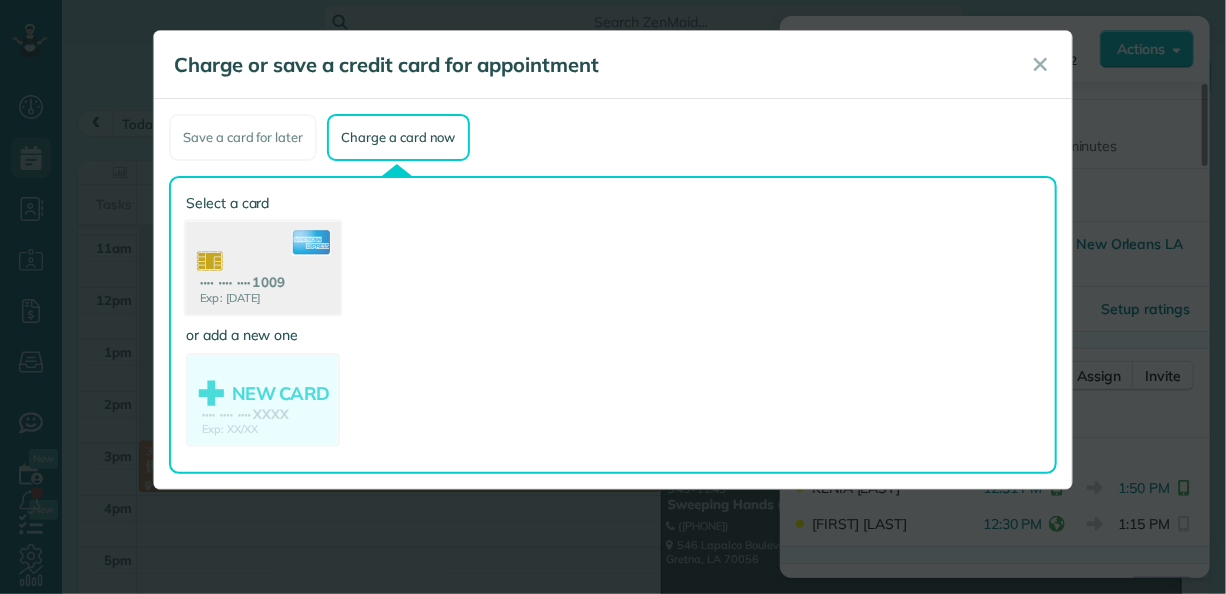 click 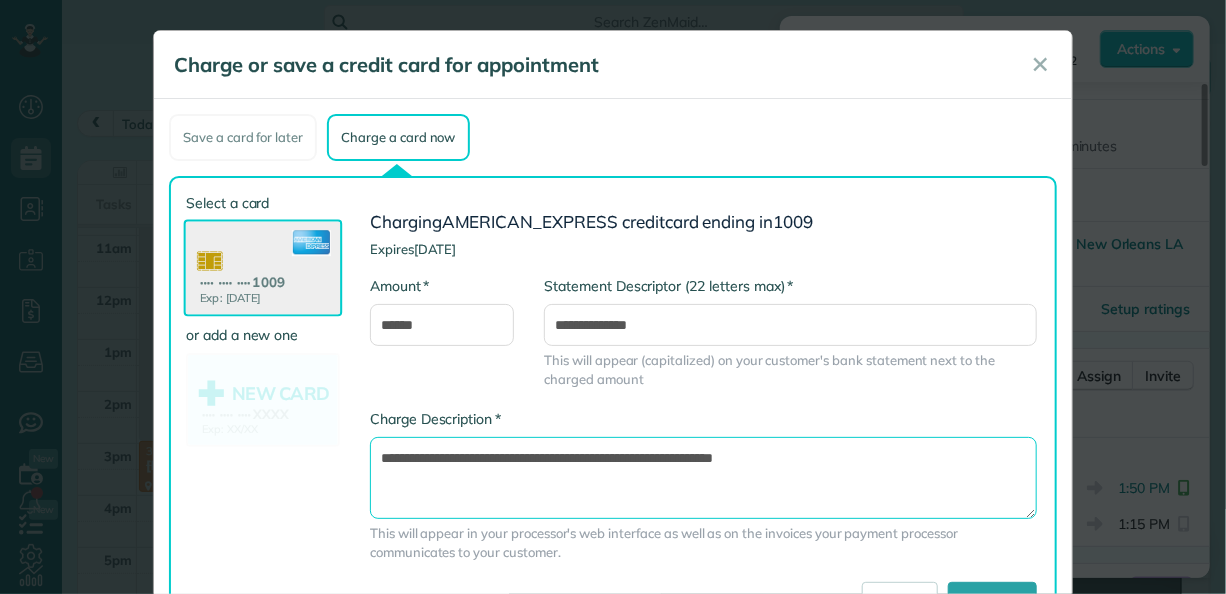 click on "**********" at bounding box center [703, 478] 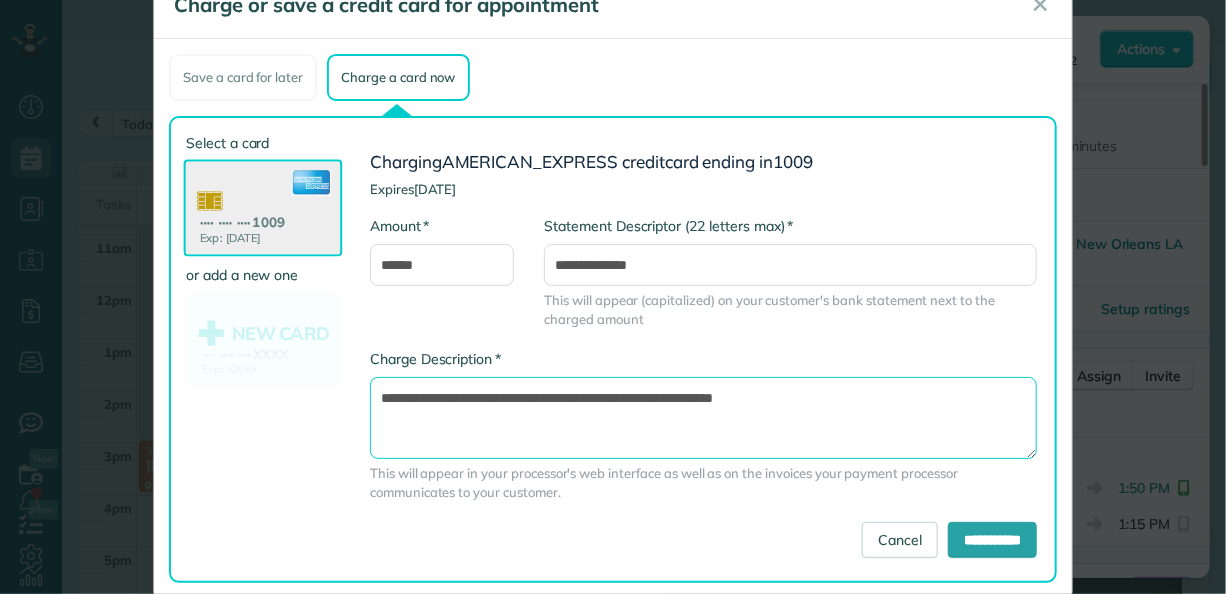 scroll, scrollTop: 93, scrollLeft: 0, axis: vertical 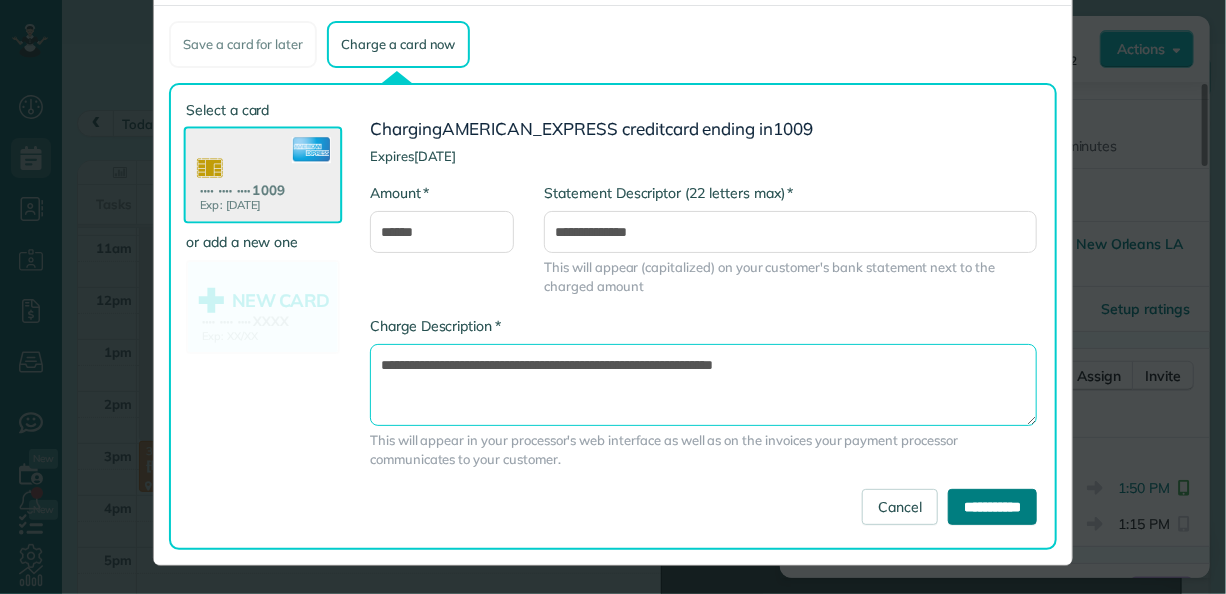 type on "**********" 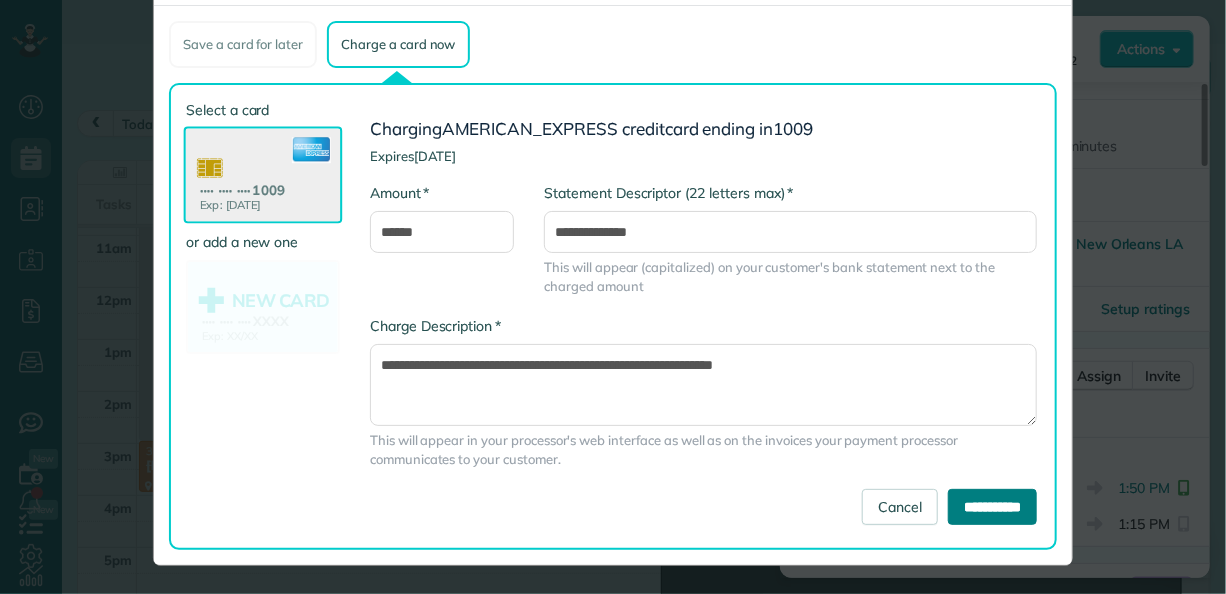 click on "**********" at bounding box center (992, 507) 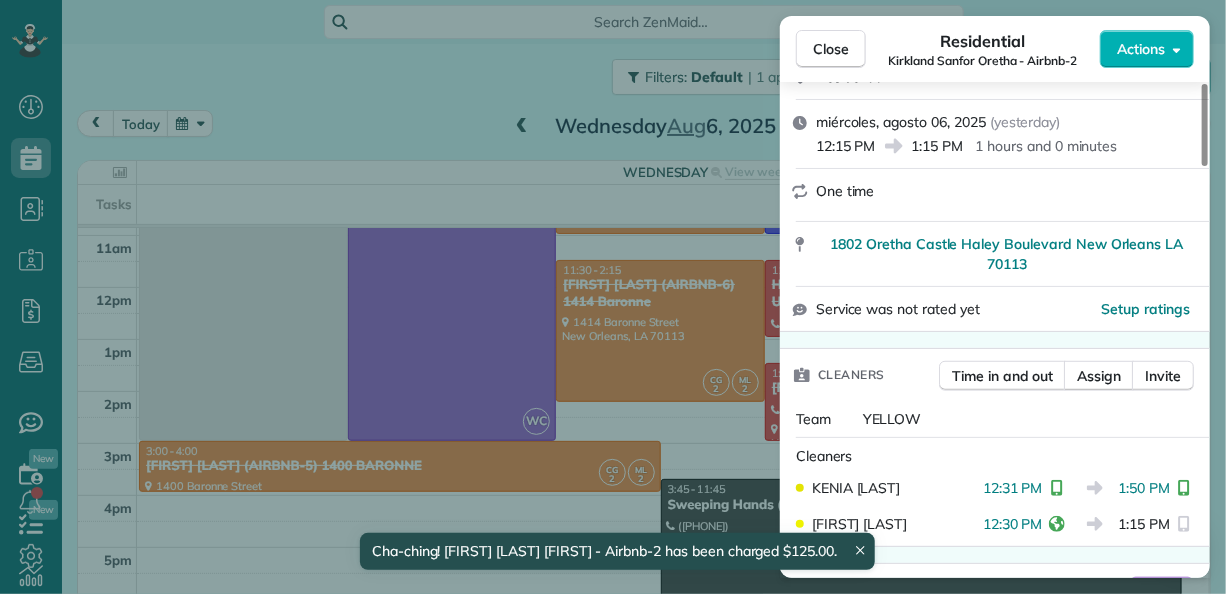 click on "Close Residential Kirkland Sanfor Oretha - Airbnb-2 Actions Status Active Kirkland Sanfor Oretha - Airbnb-2 · Open profile MOBILE (504) 512-8651 Grant (point of contact) Copy MOBILE (610) 306-5322 Second time he called Copy MOBILE (919) 346-4993 First time he called Copy 1800ochblvd@gmail.com Copy View Details Residential miércoles, agosto 06, 2025 ( yesterday ) 12:15 PM 1:15 PM 1 hours and 0 minutes One time 1802 Oretha Castle Haley Boulevard New Orleans LA 70113 Service was not rated yet Setup ratings Cleaners Time in and out Assign Invite Team YELLOW Cleaners KENIA   PACHECO 12:31 PM 1:50 PM KAREN   PACHECO 12:30 PM 1:15 PM Checklist Try Now Keep this appointment up to your standards. Stay on top of every detail, keep your cleaners organised, and your client happy. Assign a checklist Watch a 5 min demo Billing Billing actions Service Service Price (1x $125.00) $125.00 Add an item Overcharge $0.00 Discount $0.00 Coupon discount - Primary tax - Secondary tax - Total appointment price $125.00 Tips collected" at bounding box center (613, 297) 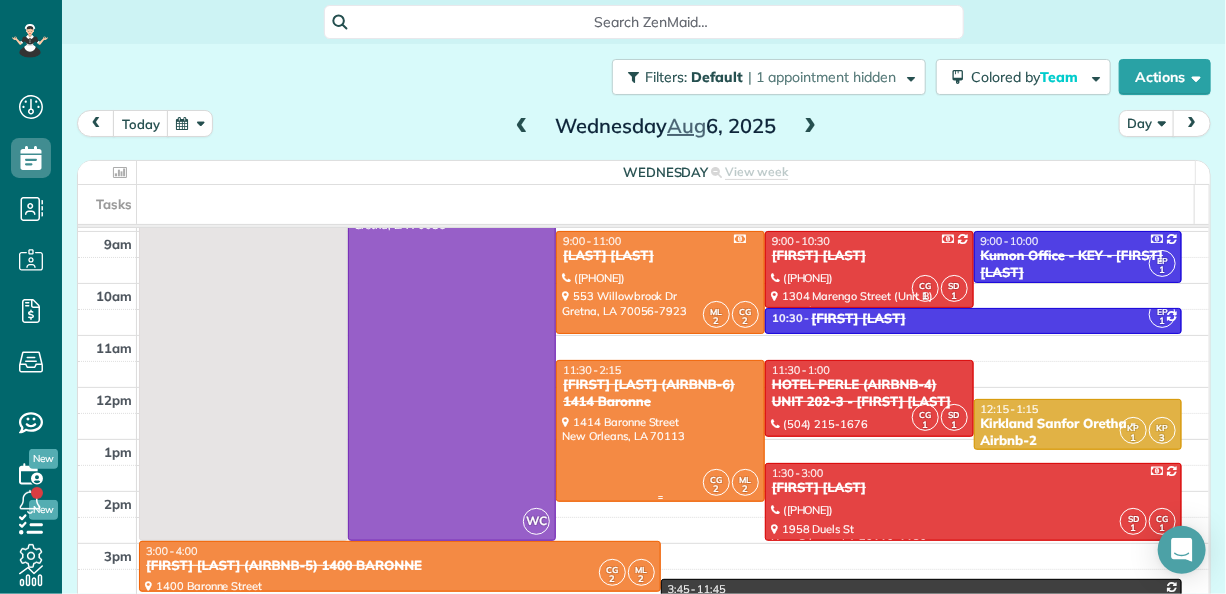 scroll, scrollTop: 0, scrollLeft: 0, axis: both 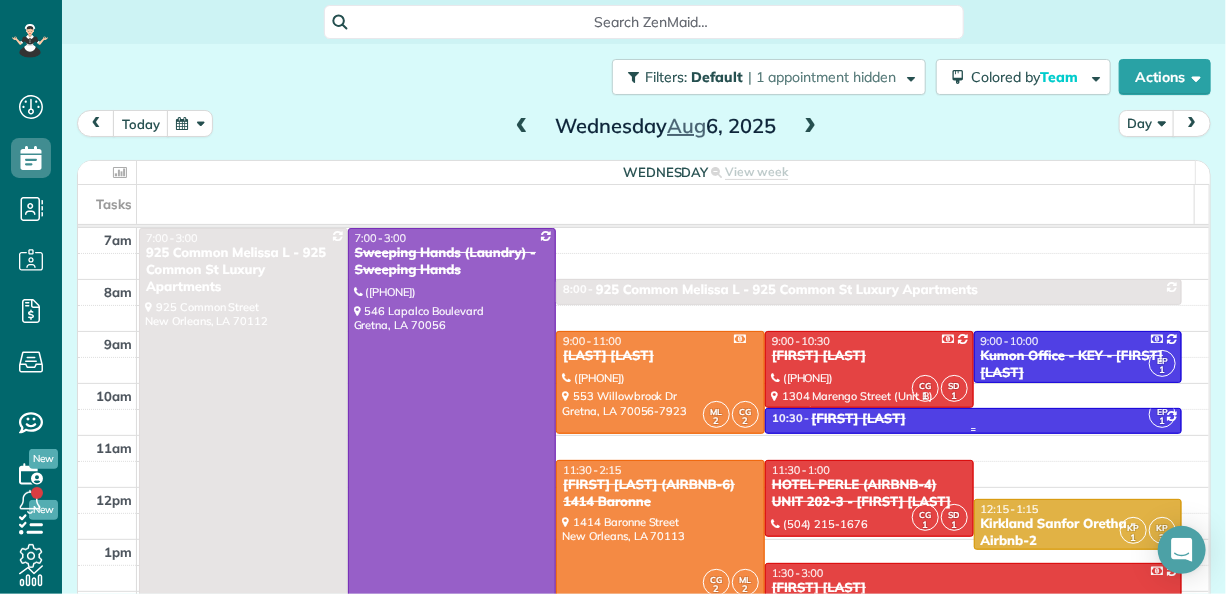 click on "10:30 - 11:00 BRYCE CRIER" at bounding box center [973, 419] 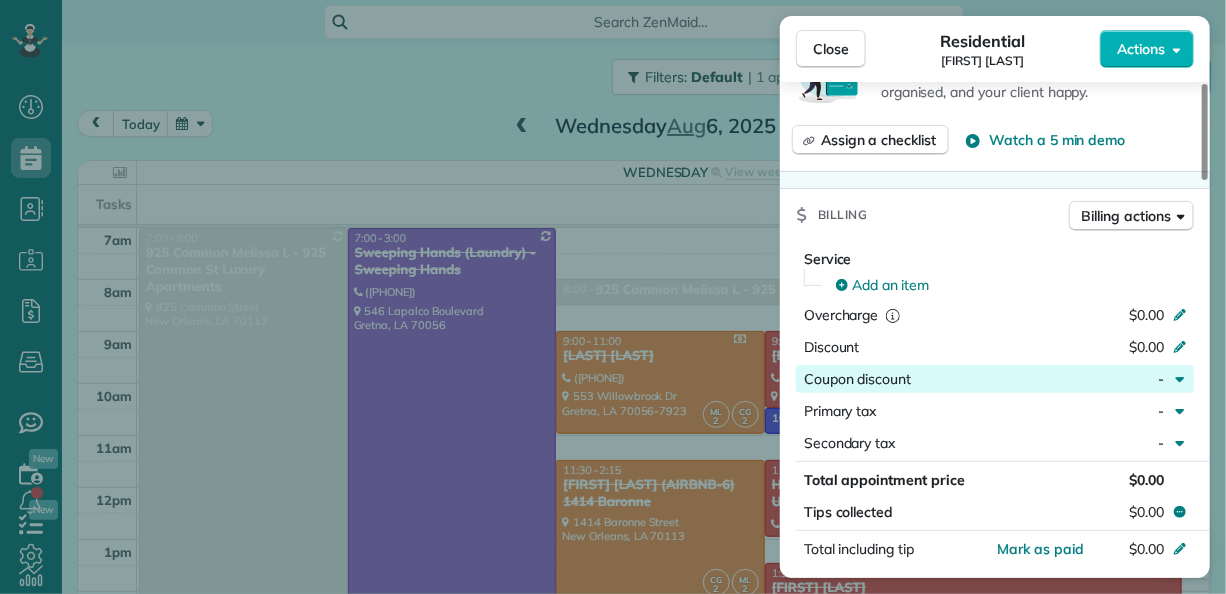 scroll, scrollTop: 1111, scrollLeft: 0, axis: vertical 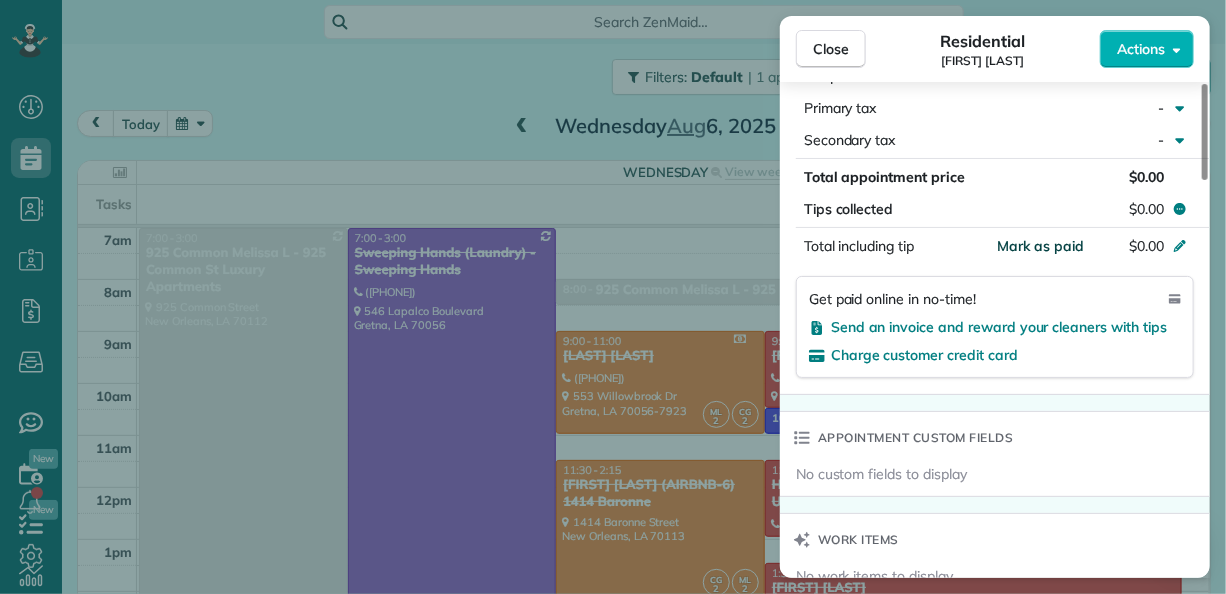 click on "Mark as paid" at bounding box center [1040, 246] 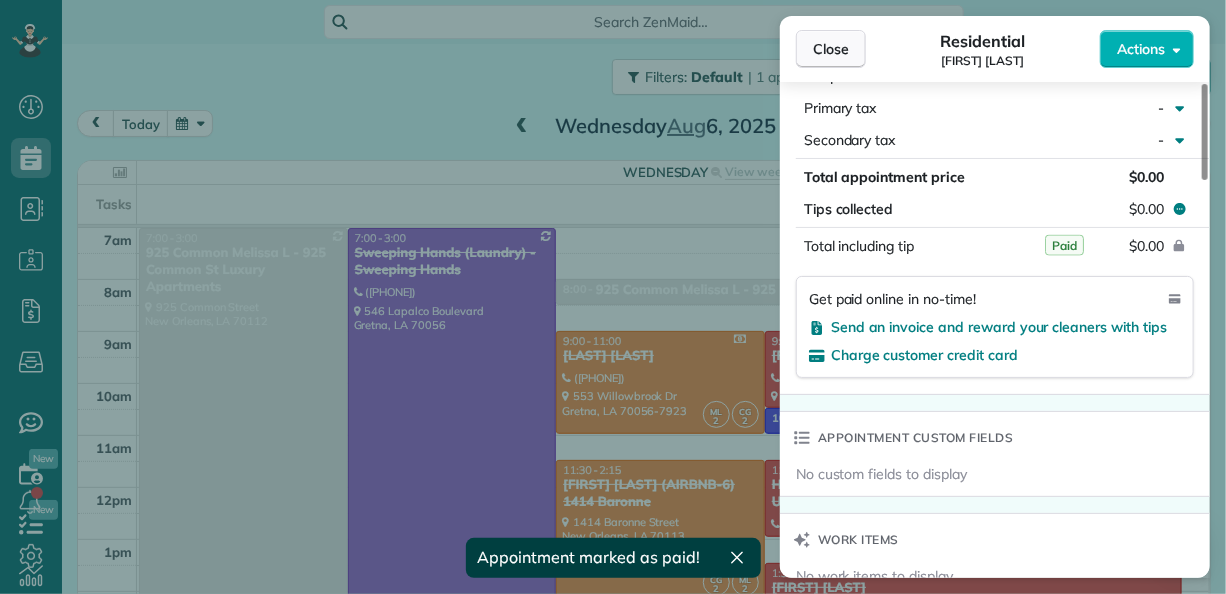 click on "Close" at bounding box center (831, 49) 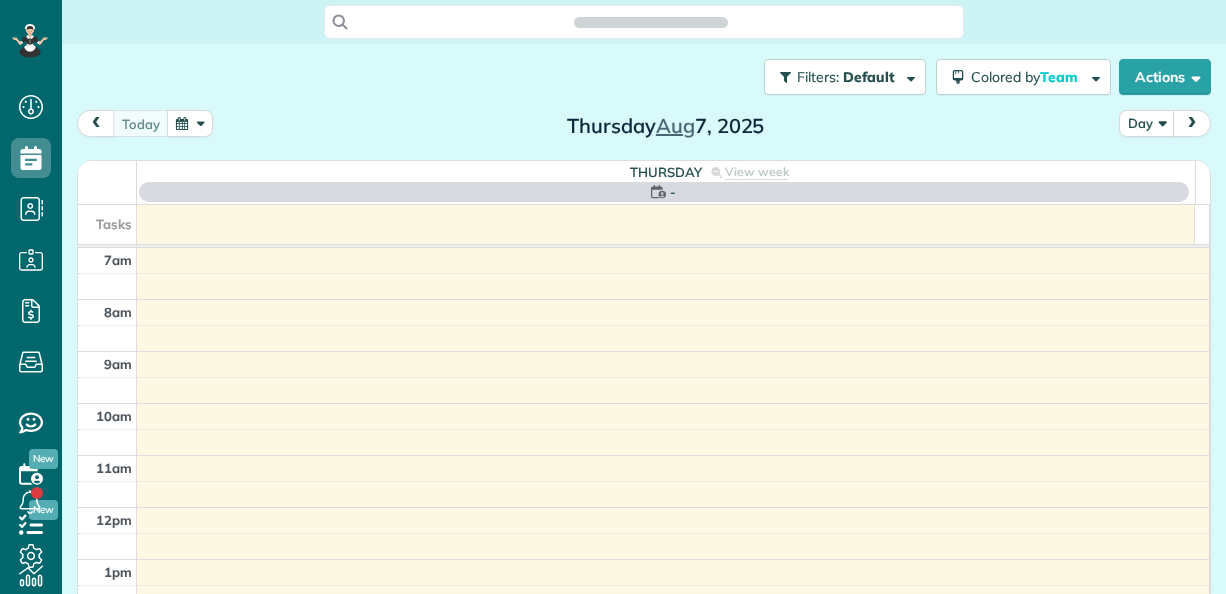 scroll, scrollTop: 0, scrollLeft: 0, axis: both 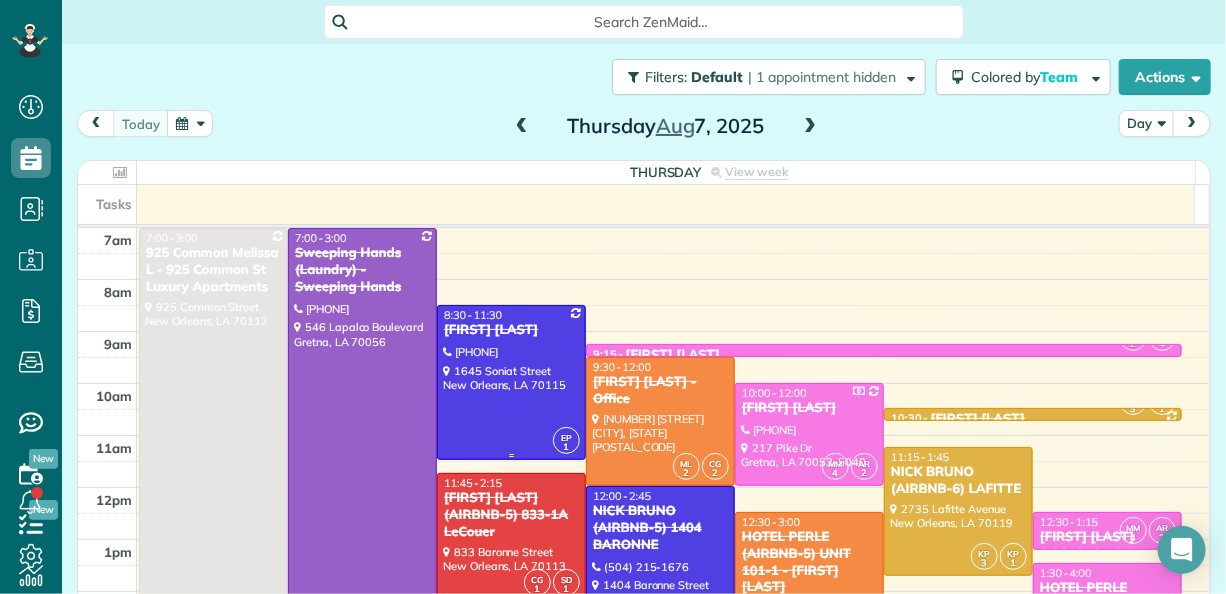 click at bounding box center [511, 382] 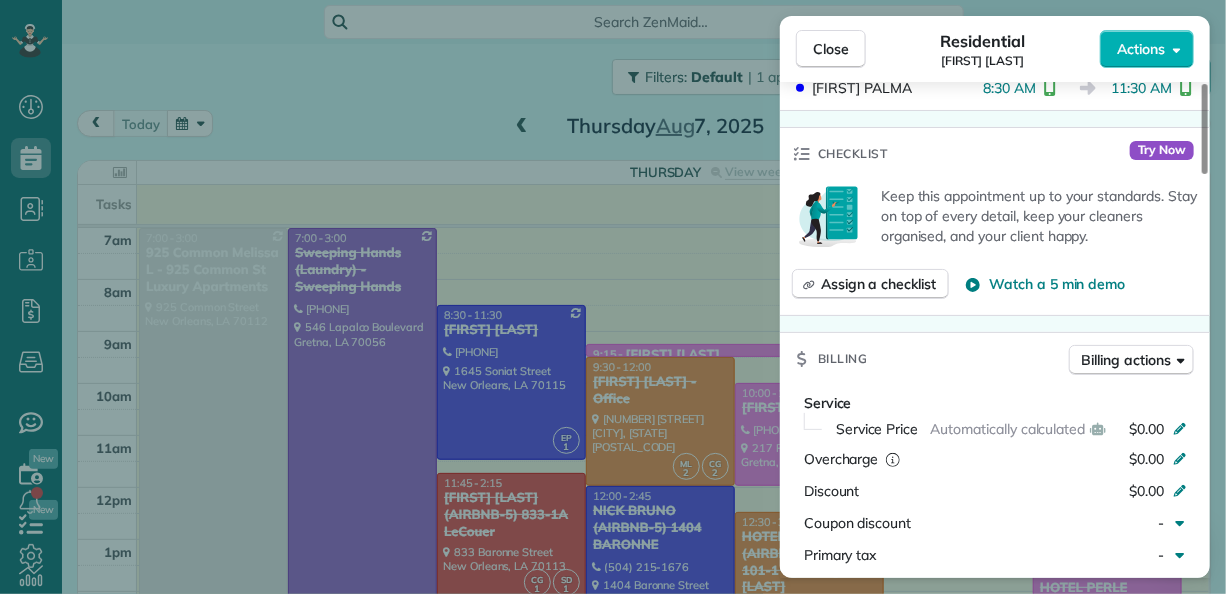 scroll, scrollTop: 1000, scrollLeft: 0, axis: vertical 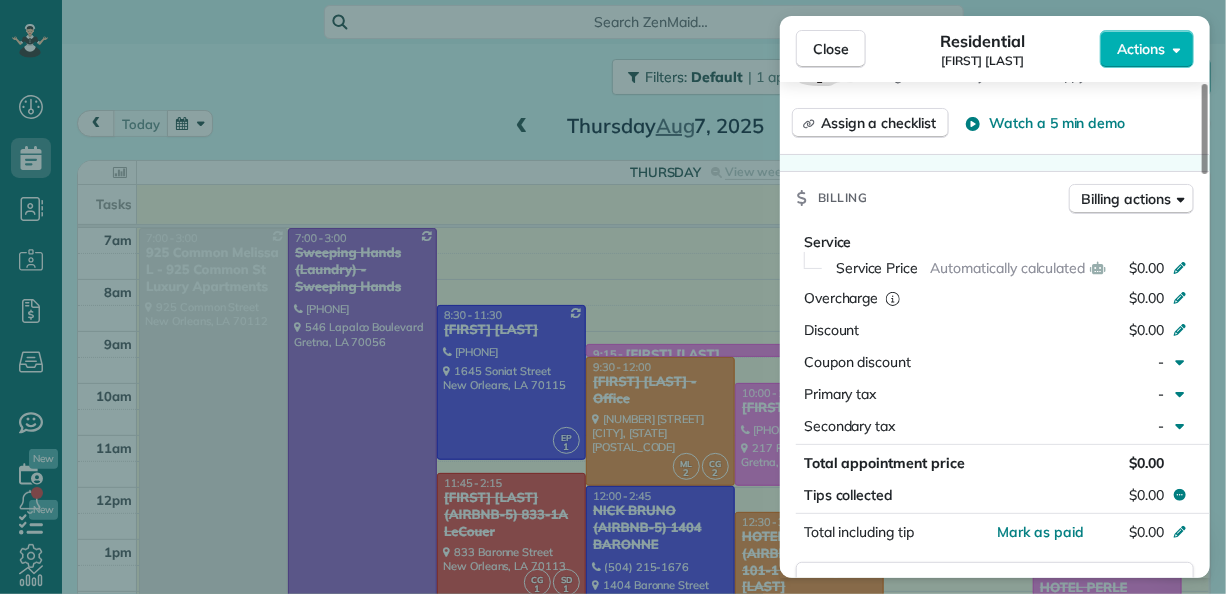 click on "Close Residential MARY MARTIN ROTH Actions Status Completed MARY MARTIN ROTH · Open profile HOME (843) 901-9696 Copy MOBILE (504) 525-7792 Copy rroth@rothtaxlaw.com Copy mmwroth@gmail.com Copy View Details Residential jueves, agosto 07, 2025 ( today ) 8:30 AM 11:30 AM 3 hours and 0 minutes Repeats monthly Edit recurring service Previous (jul 10) Next (sept 04) 1645 Soniat Street New Orleans LA 70115 Service was not rated yet Setup ratings Cleaners Time in and out Assign Invite Team BLUE Cleaners EUNICE   PALMA 8:30 AM 11:30 AM Checklist Try Now Keep this appointment up to your standards. Stay on top of every detail, keep your cleaners organised, and your client happy. Assign a checklist Watch a 5 min demo Billing Billing actions Service Service Price Automatically calculated $0.00 Overcharge $0.00 Discount $0.00 Coupon discount - Primary tax - Secondary tax - Total appointment price $0.00 Tips collected $0.00 Mark as paid Total including tip $0.00 Get paid online in no-time! Charge customer credit card Notes" at bounding box center [613, 297] 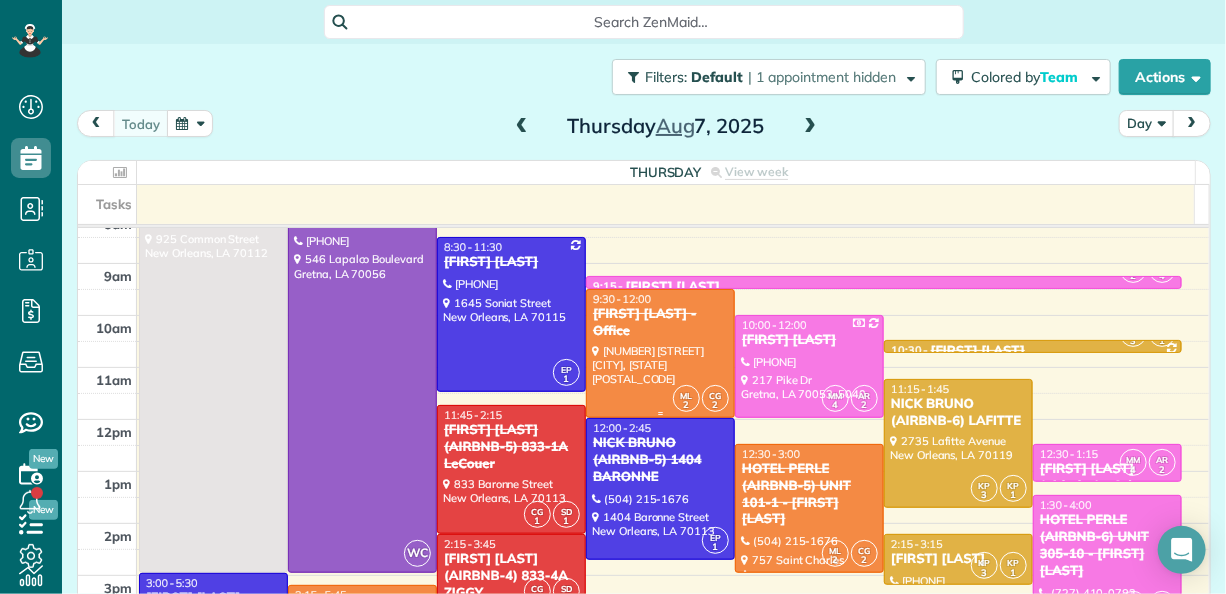 scroll, scrollTop: 100, scrollLeft: 0, axis: vertical 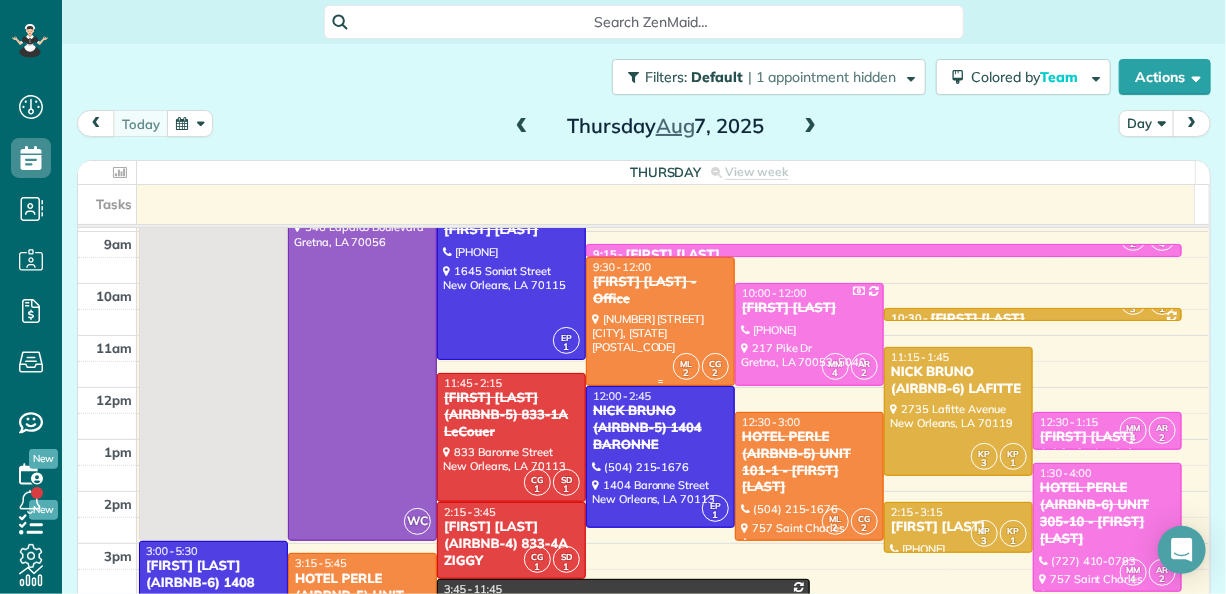 click on "[FIRST] [LAST] - Office" at bounding box center (660, 291) 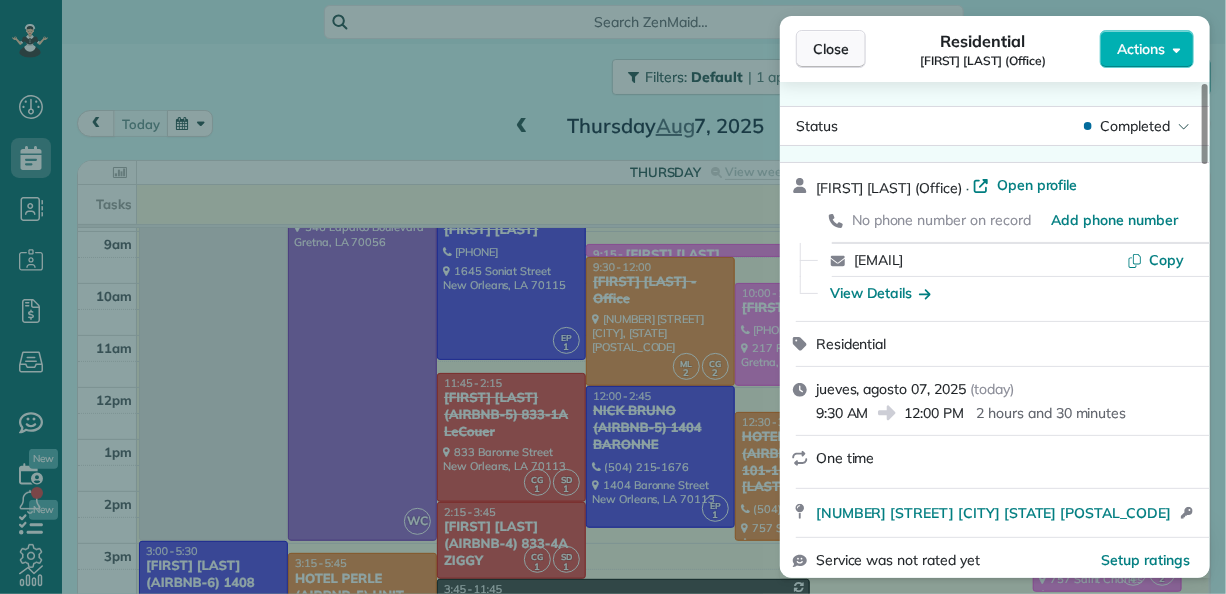 click on "Close" at bounding box center (831, 49) 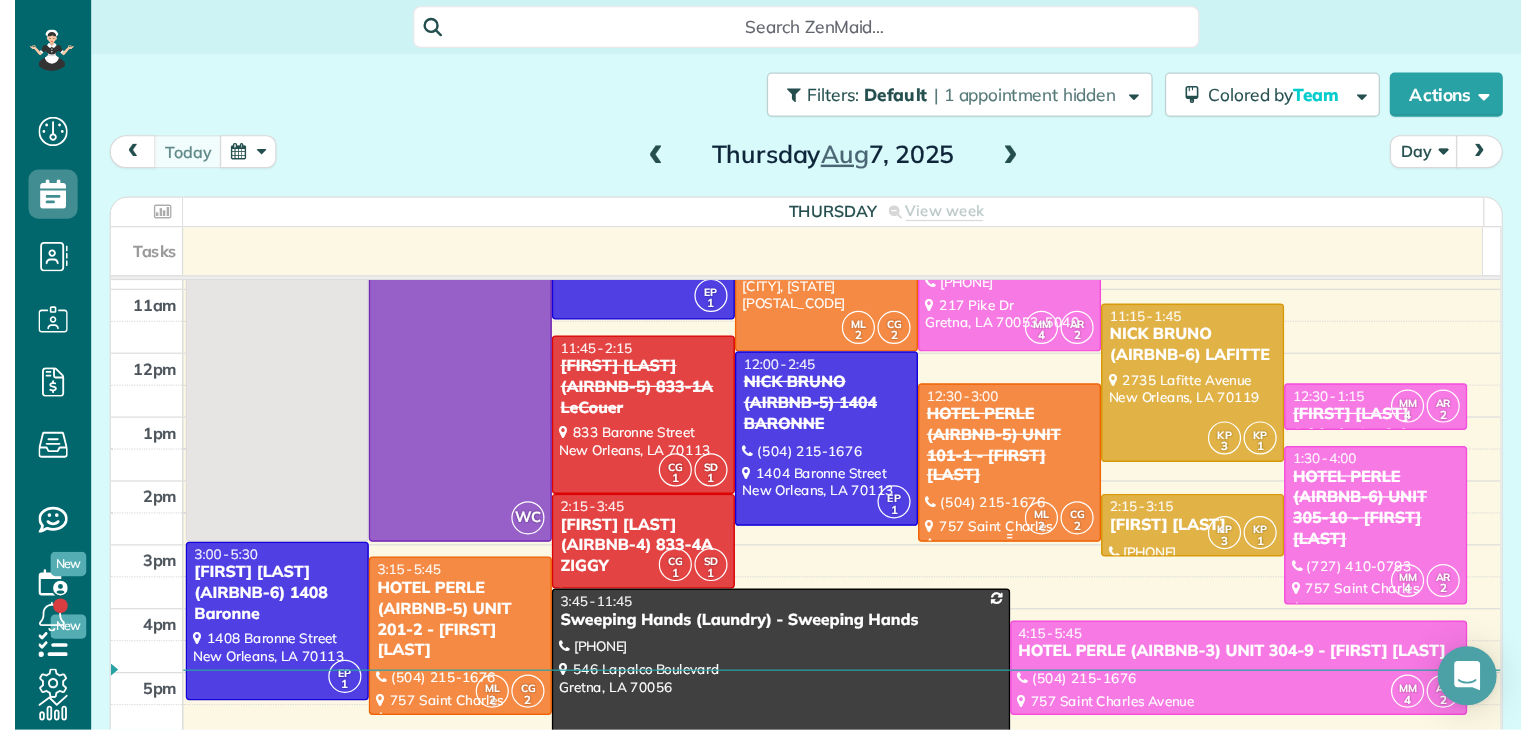 scroll, scrollTop: 100, scrollLeft: 0, axis: vertical 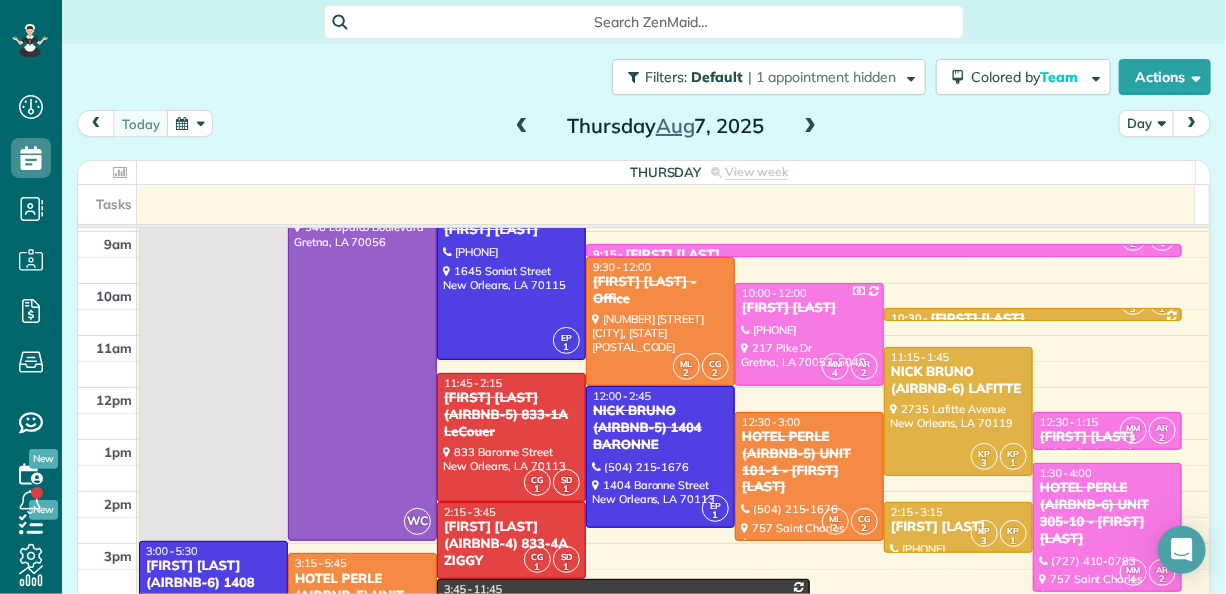 click on "Filters:   Default
|  1 appointment hidden
Colored by  Team
Color by Cleaner
Color by Team
Color by Status
Color by Recurrence
Color by Paid/Unpaid
Filters  Default
Schedule Changes
Actions
Create Appointment
Create Task
Clock In/Out
Send Work Orders
Print Route Sheets
Today's Emails/Texts
View Metrics" at bounding box center (644, 77) 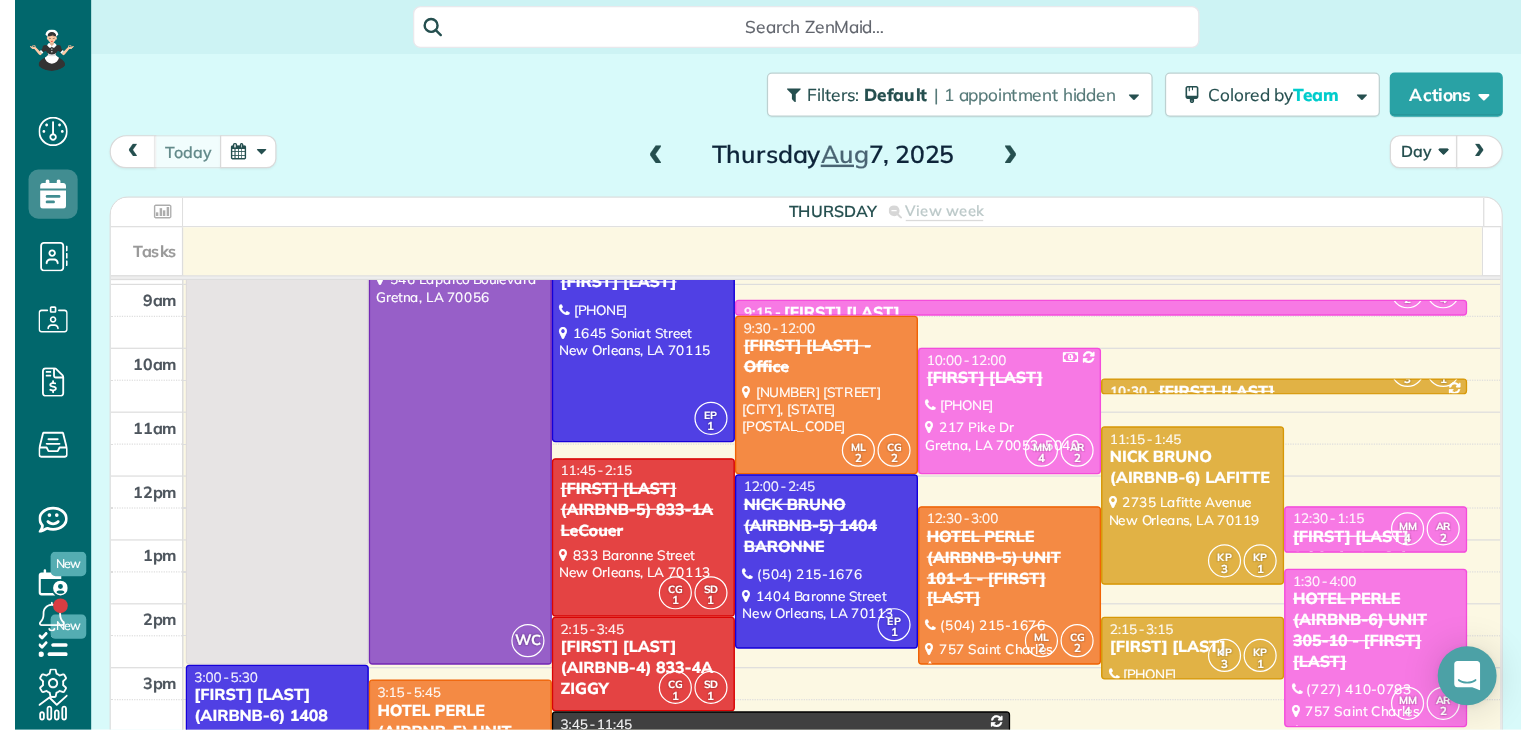 scroll, scrollTop: 729, scrollLeft: 61, axis: both 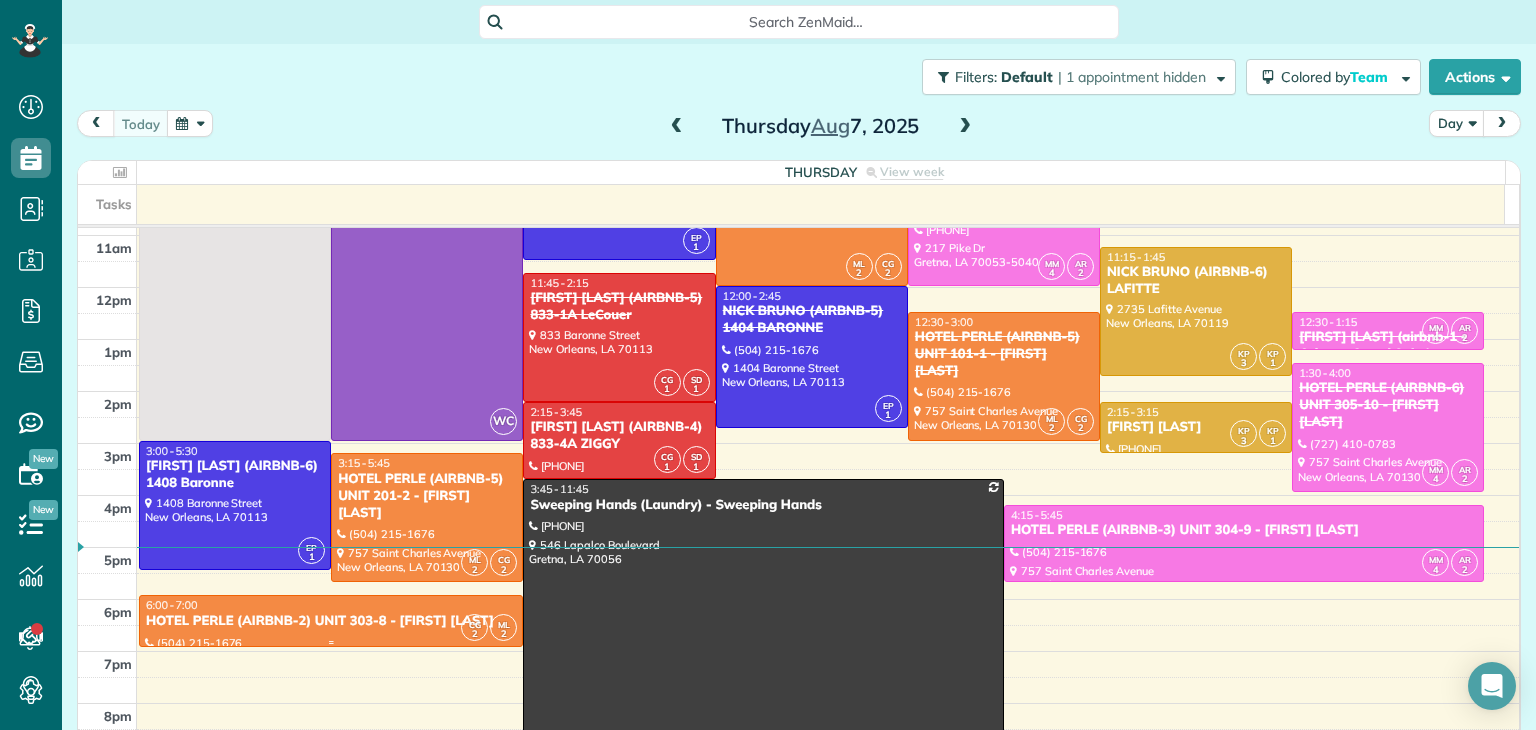 click at bounding box center (331, 621) 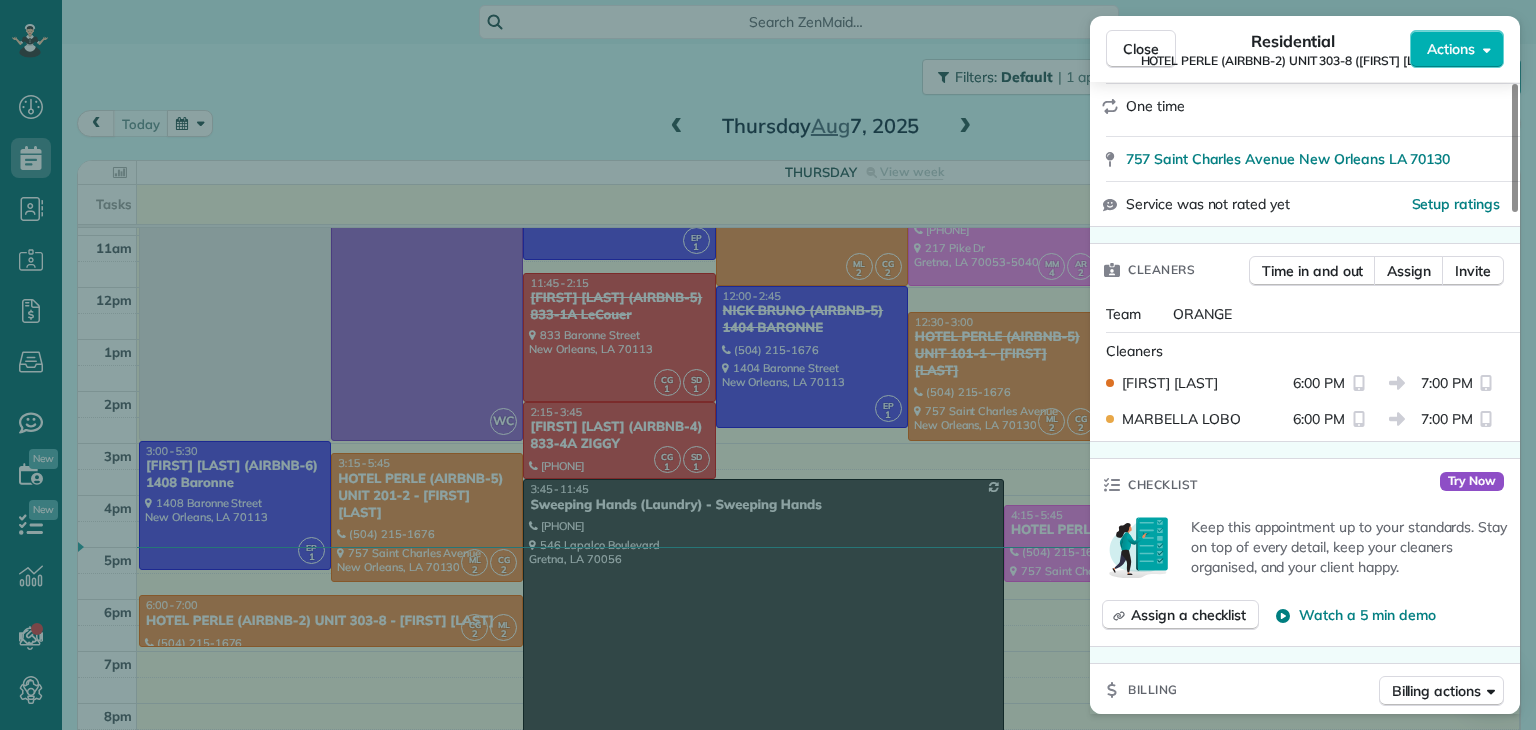 scroll, scrollTop: 507, scrollLeft: 0, axis: vertical 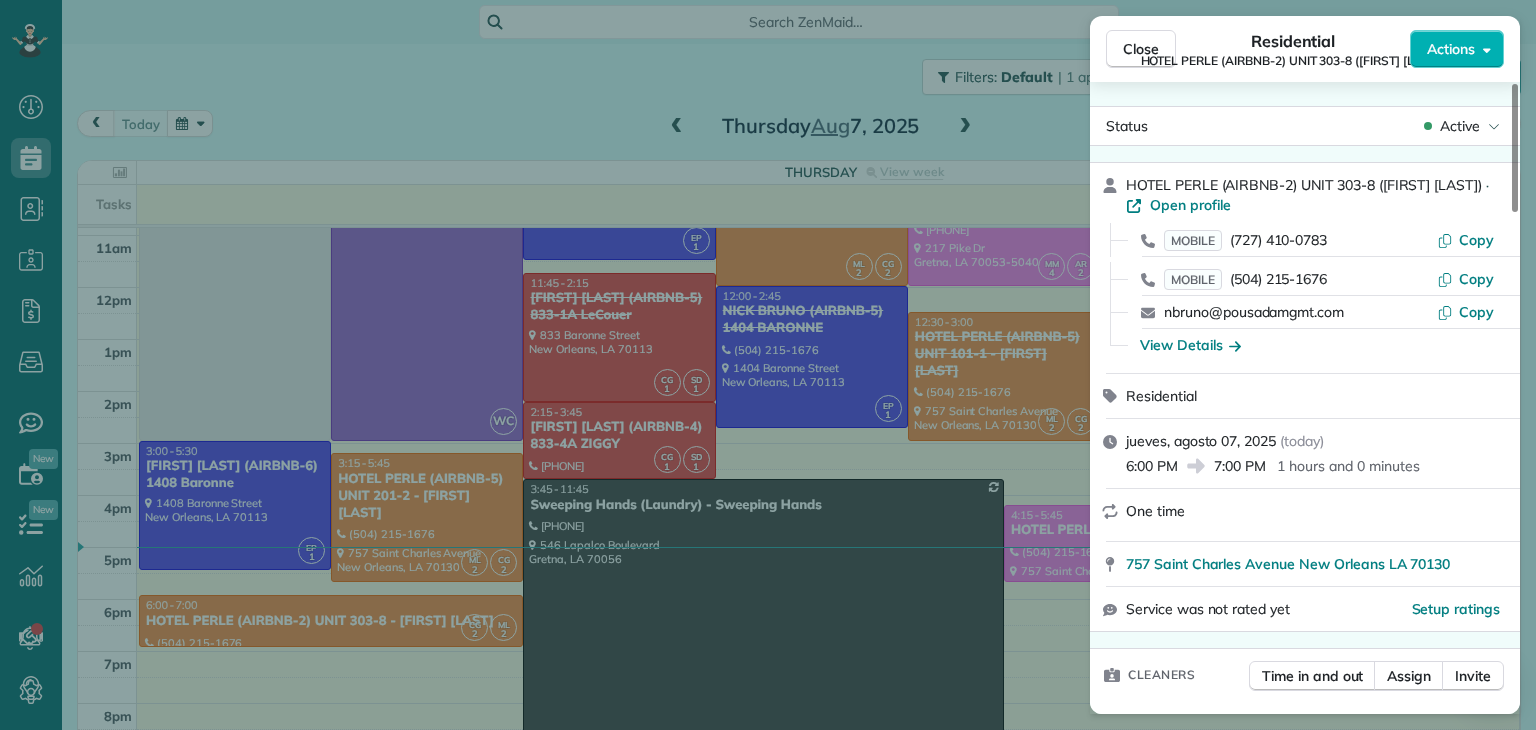 click on "Close Residential HOTEL PERLE (AIRBNB-2) UNIT 303-8 (NICK BRUNO) Actions Status Active HOTEL PERLE (AIRBNB-2) UNIT 303-8 (NICK BRUNO) · Open profile MOBILE (727) 410-0783 Copy MOBILE (504) 215-1676 Copy nbruno@pousadamgmt.com Copy View Details Residential jueves, agosto 07, 2025 ( today ) 6:00 PM 7:00 PM 1 hours and 0 minutes One time 757 Saint Charles Avenue New Orleans LA 70130 Service was not rated yet Setup ratings Cleaners Time in and out Assign Invite Team ORANGE Cleaners CAREN   GARCIA 6:00 PM 7:00 PM MARBELLA   LOBO 6:00 PM 7:00 PM Checklist Try Now Keep this appointment up to your standards. Stay on top of every detail, keep your cleaners organised, and your client happy. Assign a checklist Watch a 5 min demo Billing Billing actions Service Service Price (1x $150.00) $150.00 Add an item Overcharge $0.00 Discount $0.00 Coupon discount - Primary tax - Secondary tax - Total appointment price $150.00 Tips collected $0.00 Unpaid Mark as paid Total including tip $150.00 Get paid online in no-time! Notes 3" at bounding box center [768, 365] 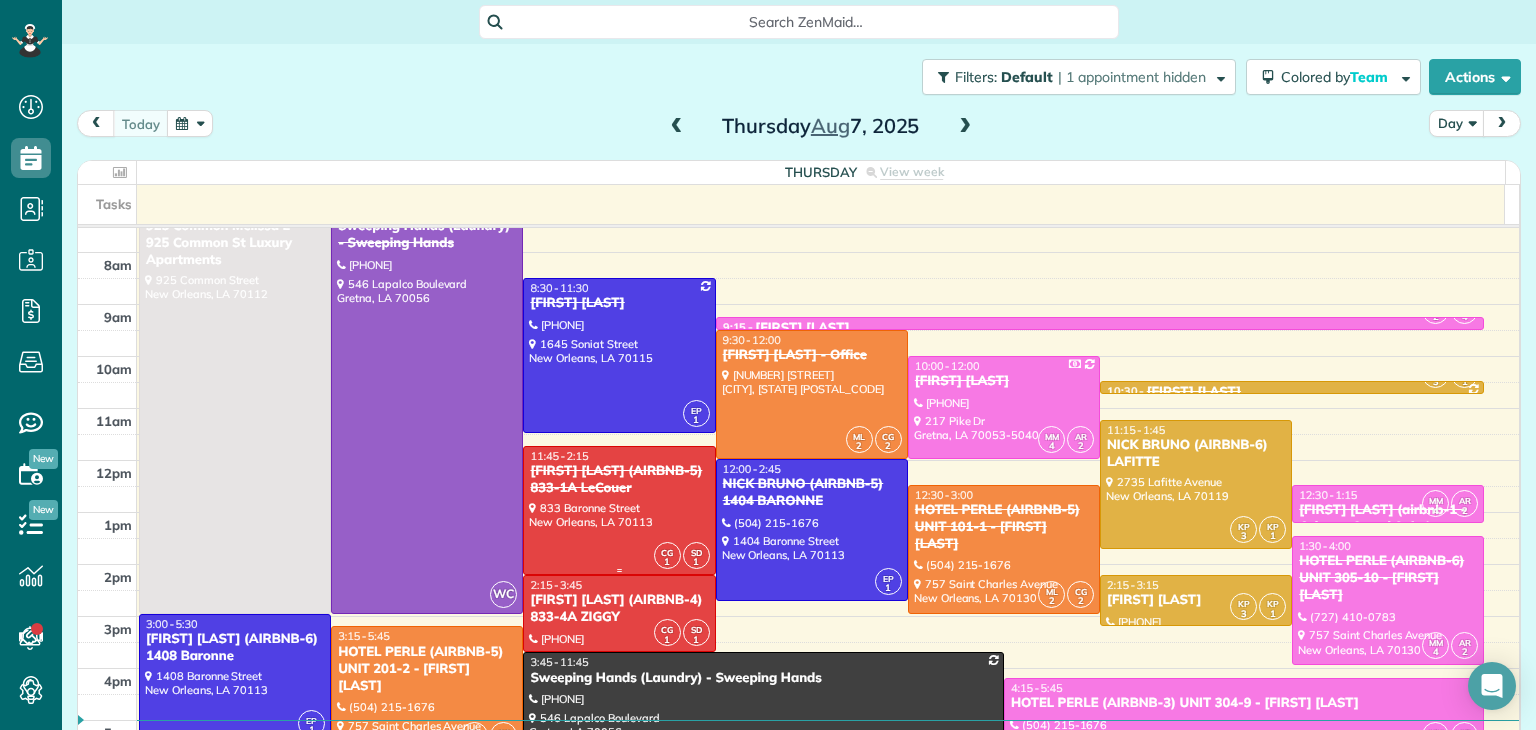 scroll, scrollTop: 100, scrollLeft: 0, axis: vertical 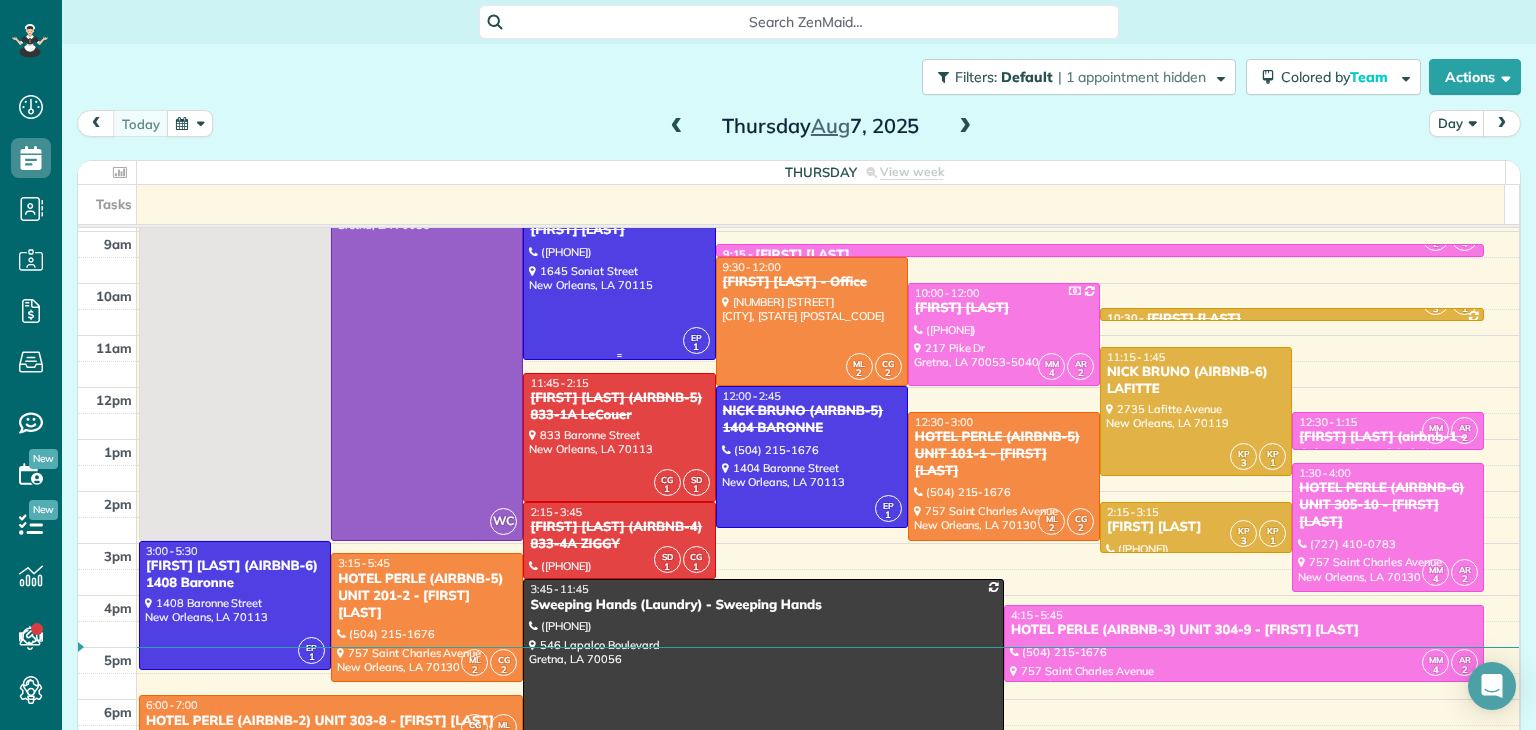click at bounding box center [619, 282] 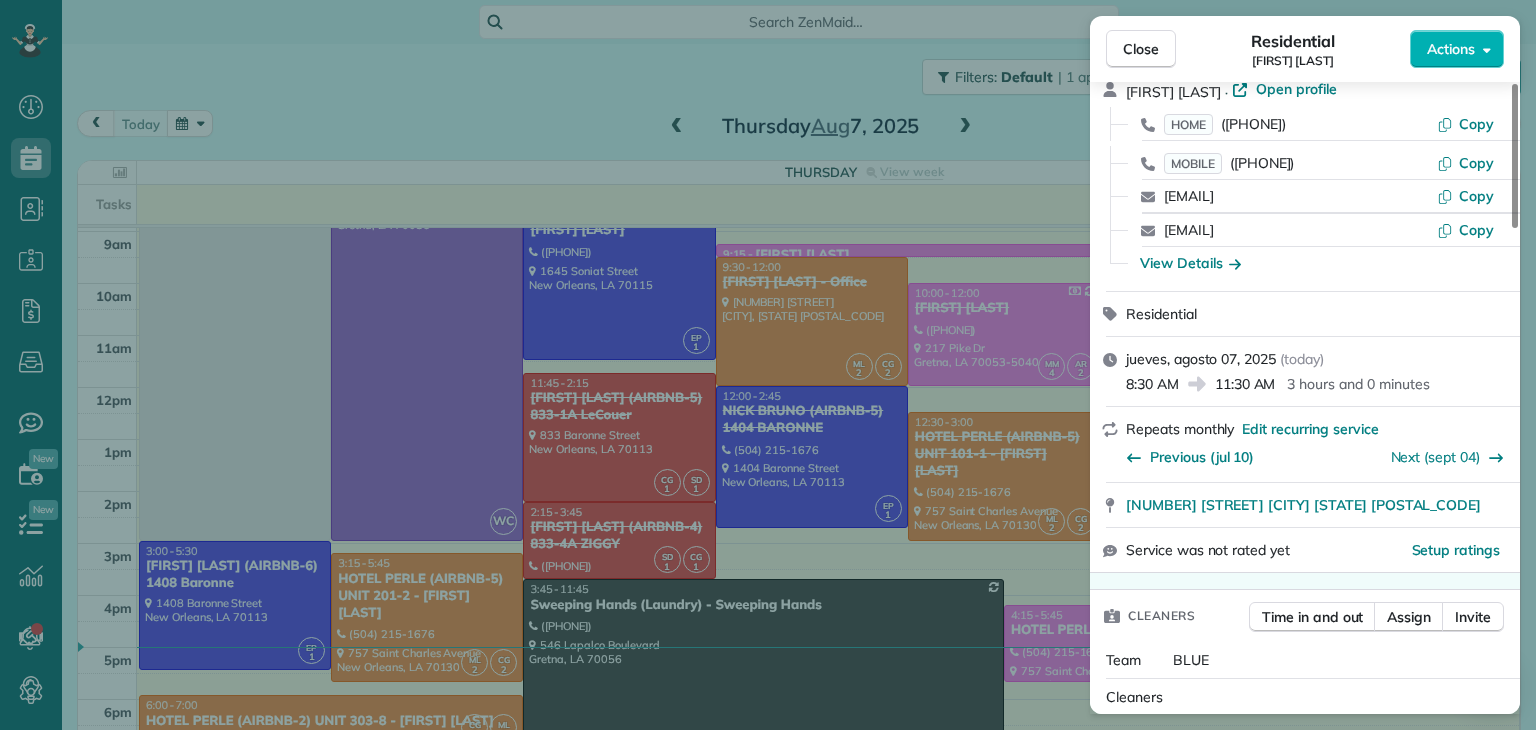 scroll, scrollTop: 0, scrollLeft: 0, axis: both 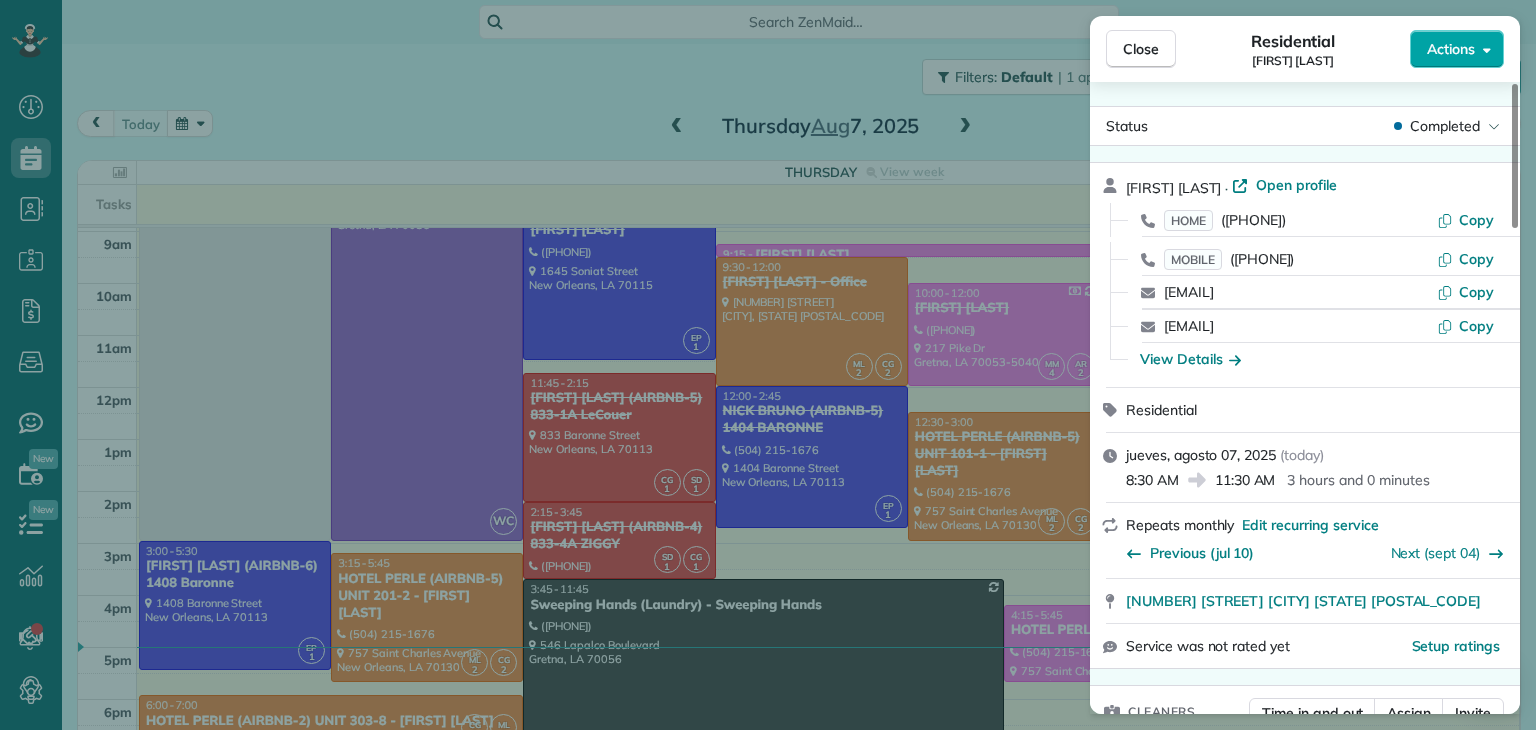 click on "Actions" at bounding box center (1451, 49) 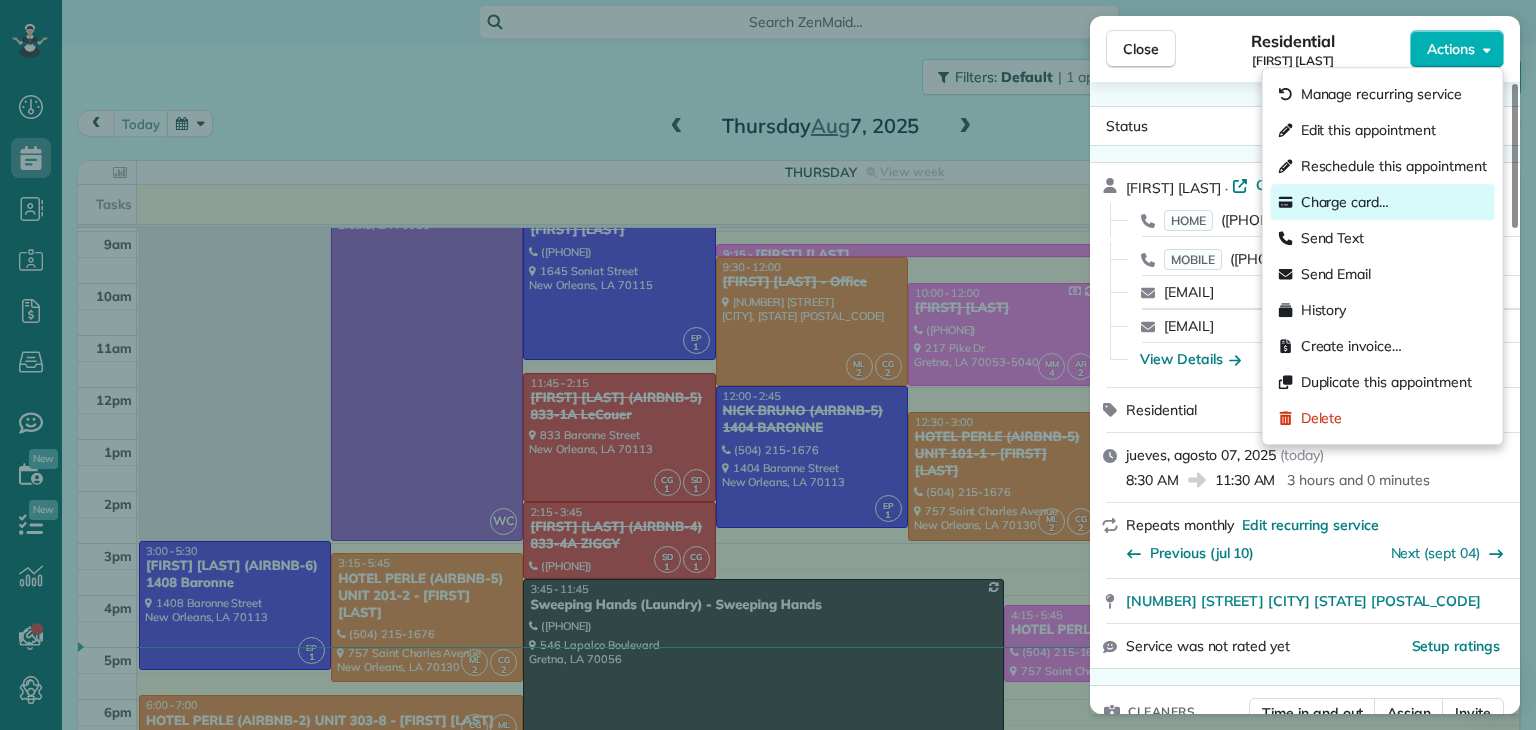 click on "Charge card…" at bounding box center (1345, 202) 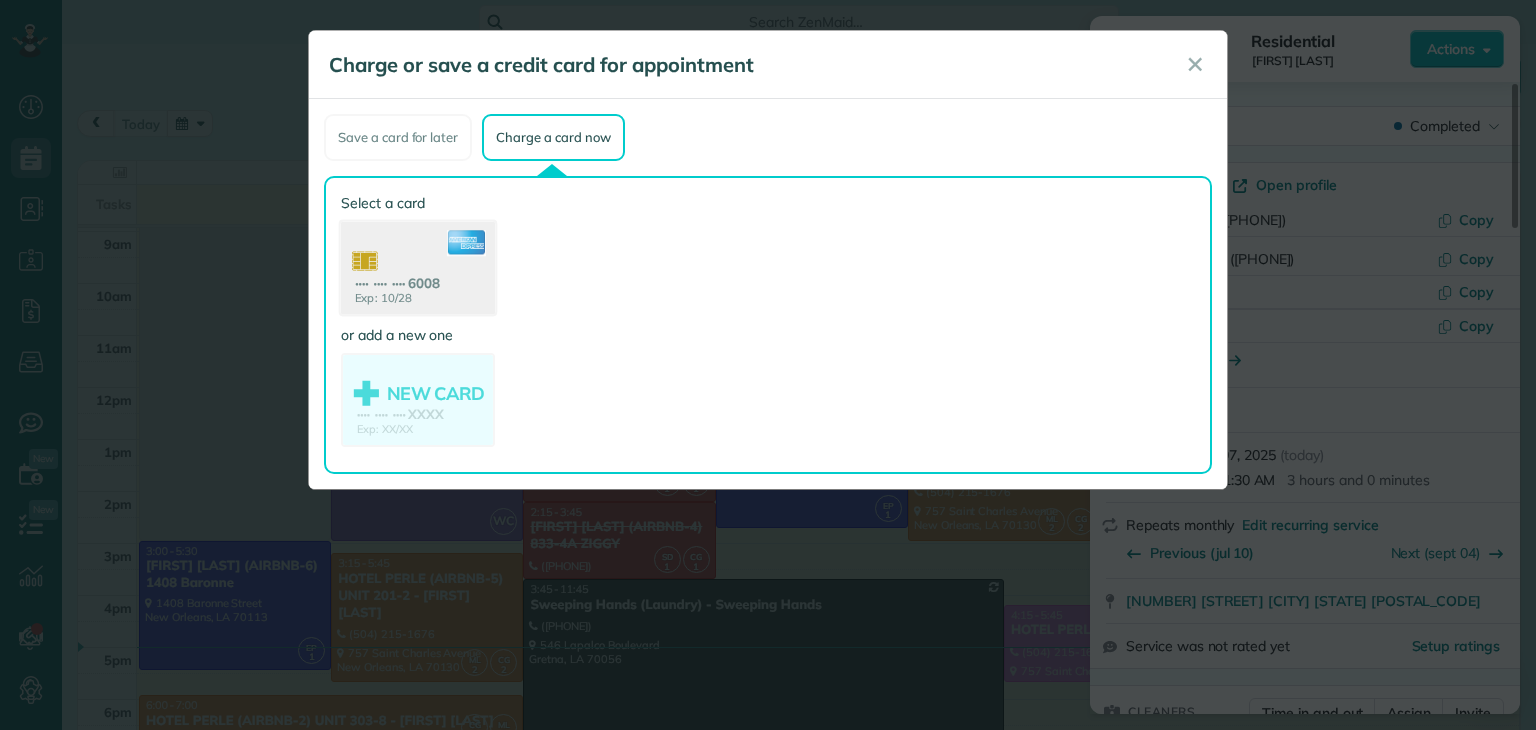 click 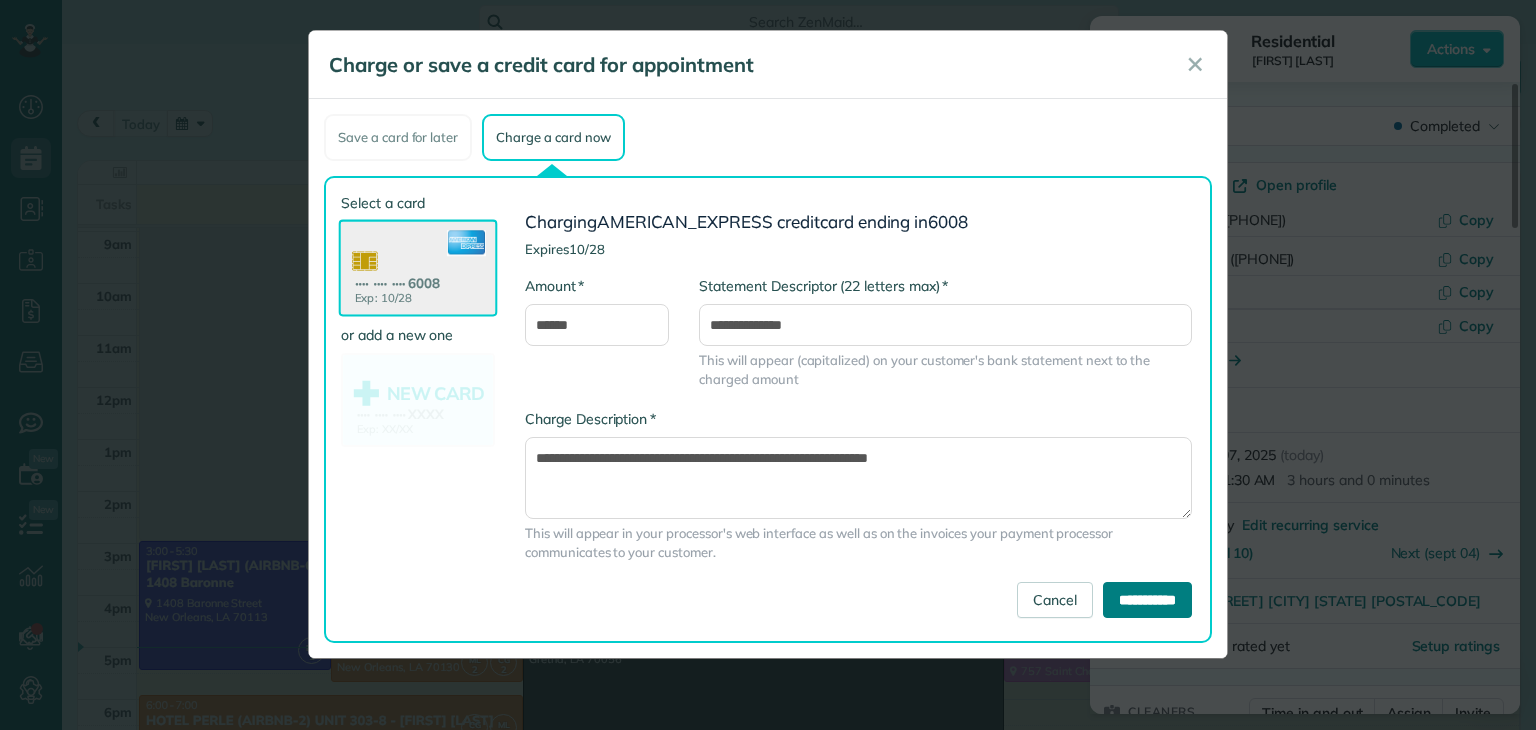 click on "**********" at bounding box center (1147, 600) 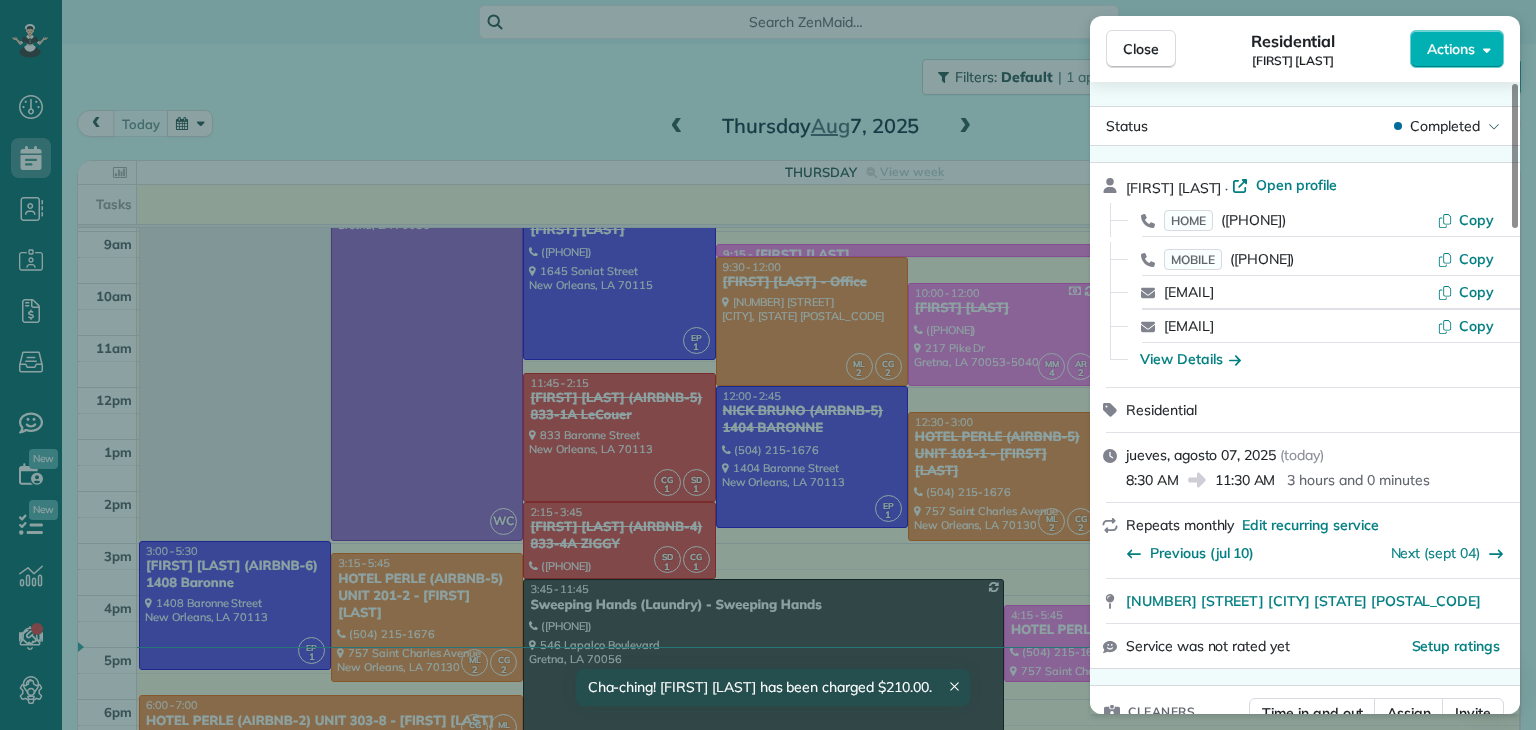 click on "Close Residential [FIRST] [LAST] Actions Status Completed [FIRST] [LAST] · Open profile HOME ([PHONE]) Copy MOBILE ([PHONE]) Copy [EMAIL] Copy [EMAIL] Copy View Details Residential [DAY], [MONTH] [DAY], [YEAR] ( today ) 8:30 AM 11:30 AM 3 hours and 0 minutes Repeats monthly Edit recurring service Previous (jul 10) Next (sept 04) [NUMBER] [STREET] [CITY] [STATE] [POSTAL_CODE] Service was not rated yet Setup ratings Cleaners Time in and out Assign Invite Team BLUE Cleaners [FIRST] [LAST] 8:30 AM 11:30 AM Checklist Try Now Keep this appointment up to your standards. Stay on top of every detail, keep your cleaners organised, and your client happy. Assign a checklist Watch a 5 min demo Billing Billing actions Service Service Price (1x $210.00) $210.00 Add an item Overcharge $0.00 Discount $0.00 Coupon discount - Primary tax - Secondary tax - Total appointment price $210.00 Tips collected $0.00 Paid by card Total including tip $210.00 Get paid online in no-time! Charge customer credit card" at bounding box center (768, 365) 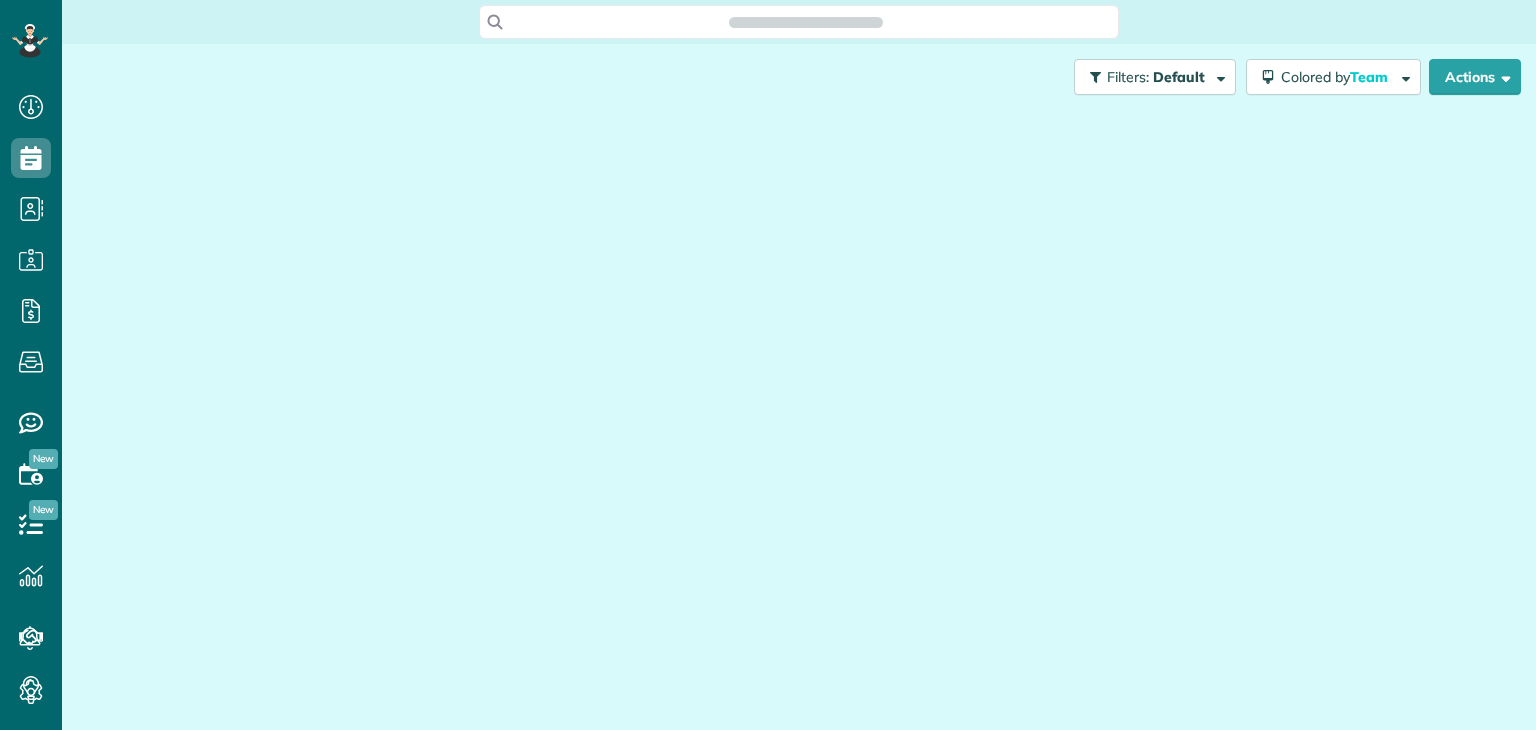 scroll, scrollTop: 0, scrollLeft: 0, axis: both 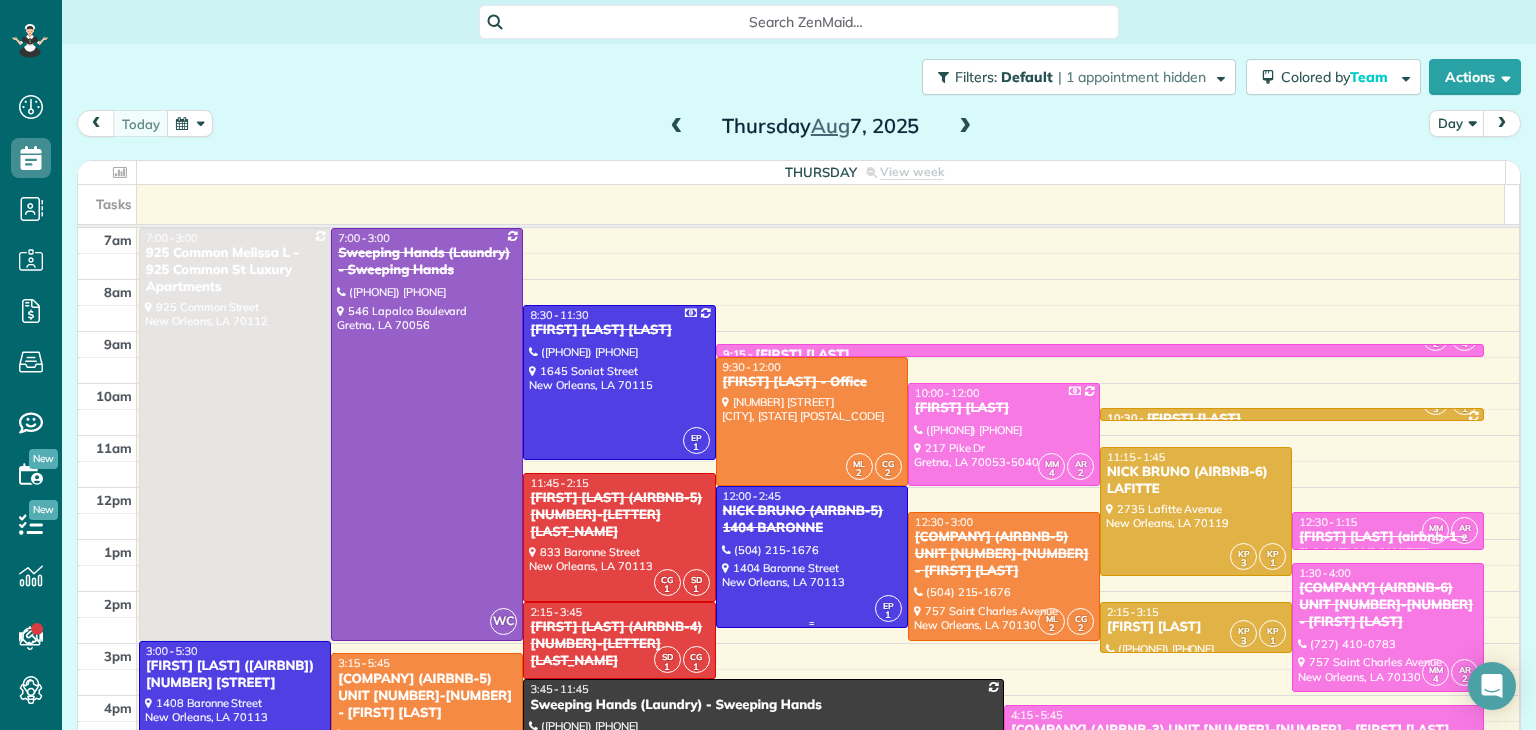 click at bounding box center (812, 557) 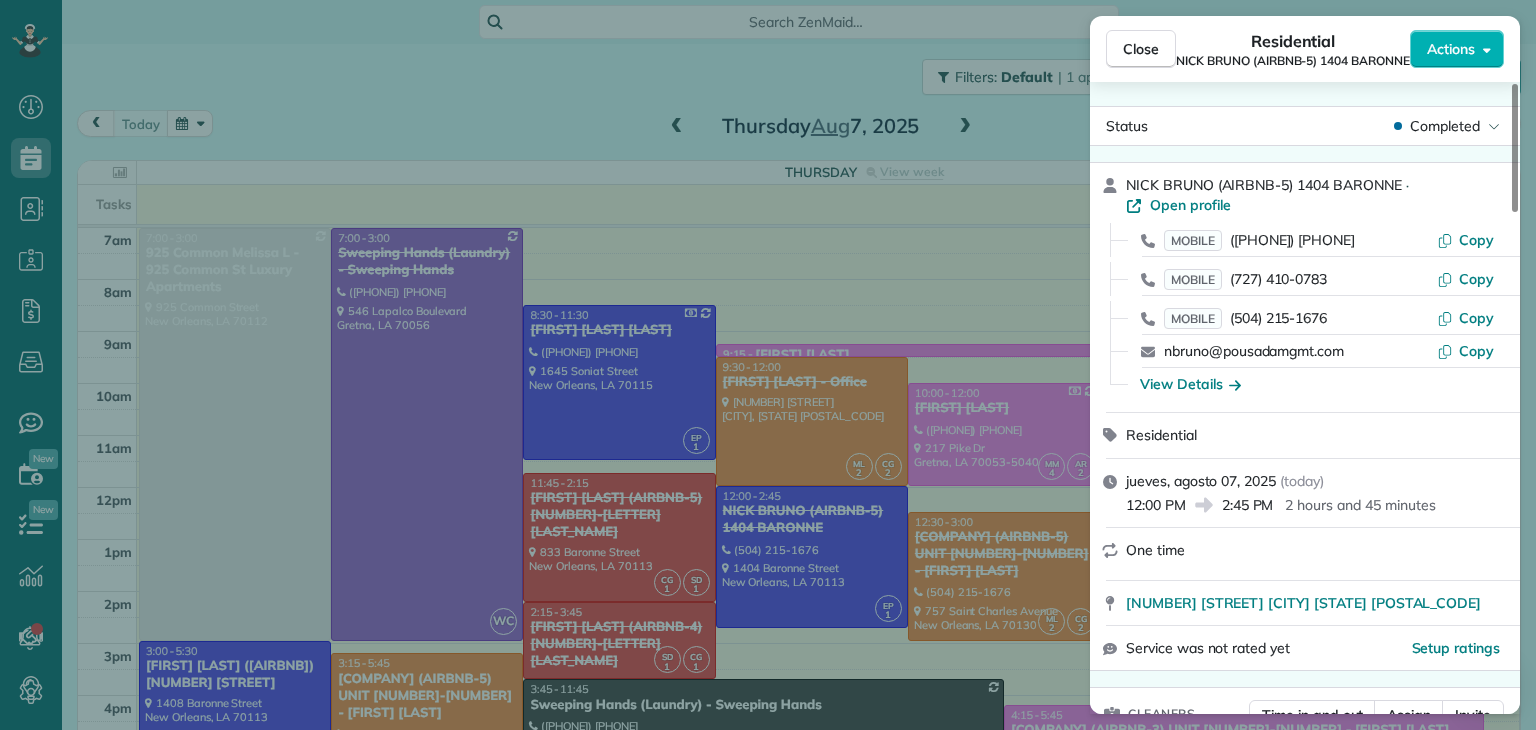 click on "Close Residential NICK BRUNO (AIRBNB-5) 1404 BARONNE Actions Status Completed NICK BRUNO (AIRBNB-5) 1404 BARONNE · Open profile MOBILE (504) 875-8134 Copy MOBILE (727) 410-0783 Copy MOBILE (504) 215-1676 Copy nbruno@pousadamgmt.com Copy View Details Residential jueves, agosto 07, 2025 ( today ) 12:00 PM 2:45 PM 2 hours and 45 minutes One time 1404 Baronne Street New Orleans LA 70113 Service was not rated yet Setup ratings Cleaners Time in and out Assign Invite Team BLUE Cleaners EUNICE   PALMA 12:00 PM 2:45 PM Checklist Try Now Keep this appointment up to your standards. Stay on top of every detail, keep your cleaners organised, and your client happy. Assign a checklist Watch a 5 min demo Billing Billing actions Service Service Price (1x $235.00) $235.00 Add an item Overcharge $0.00 Discount $0.00 Coupon discount - Primary tax - Secondary tax - Total appointment price $235.00 Tips collected $0.00 Unpaid Mark as paid Total including tip $235.00 Get paid online in no-time! Charge customer credit card Notes 2 (" at bounding box center [768, 365] 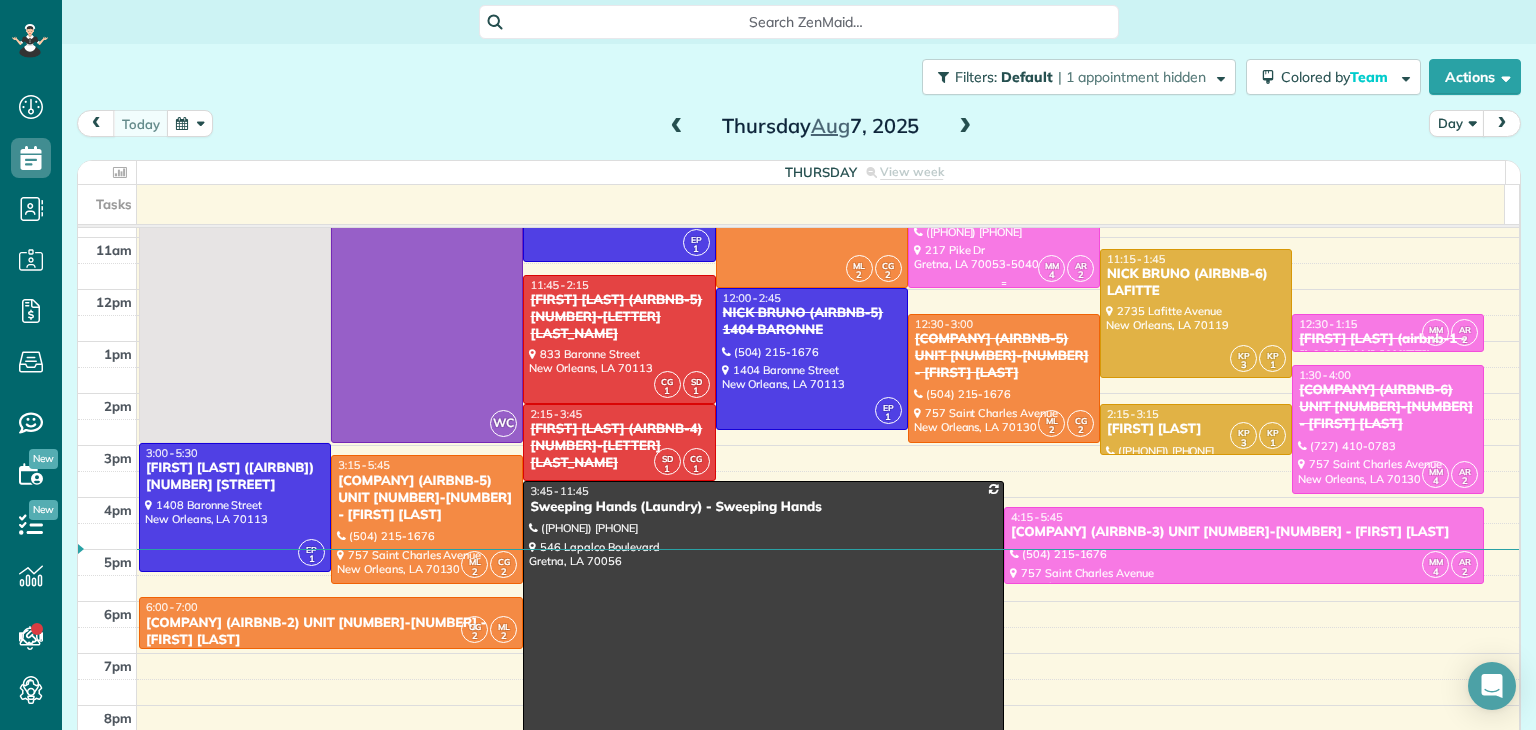 scroll, scrollTop: 200, scrollLeft: 0, axis: vertical 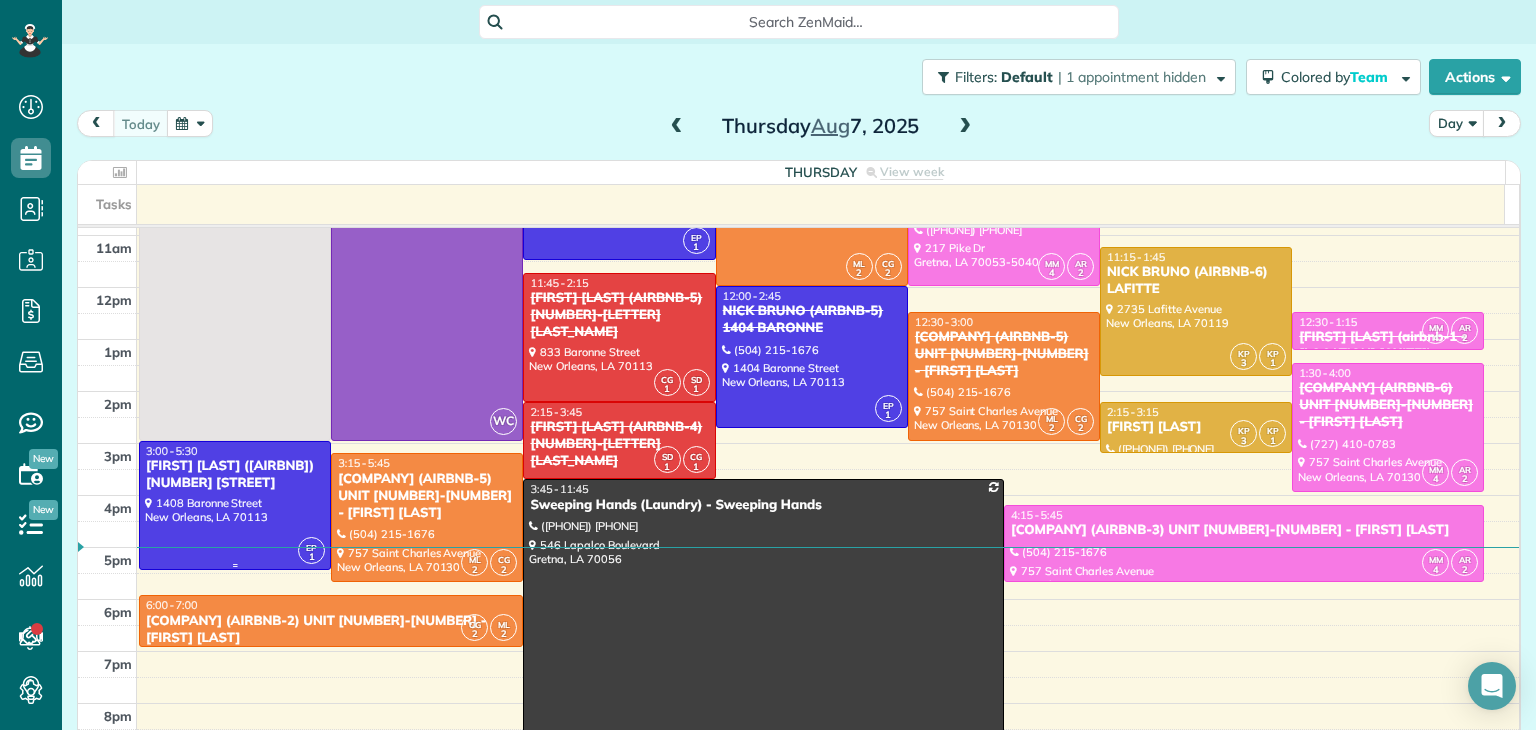 click on "[FIRST] [LAST] (AIRBNB-6) 1408 Baronne" at bounding box center [235, 475] 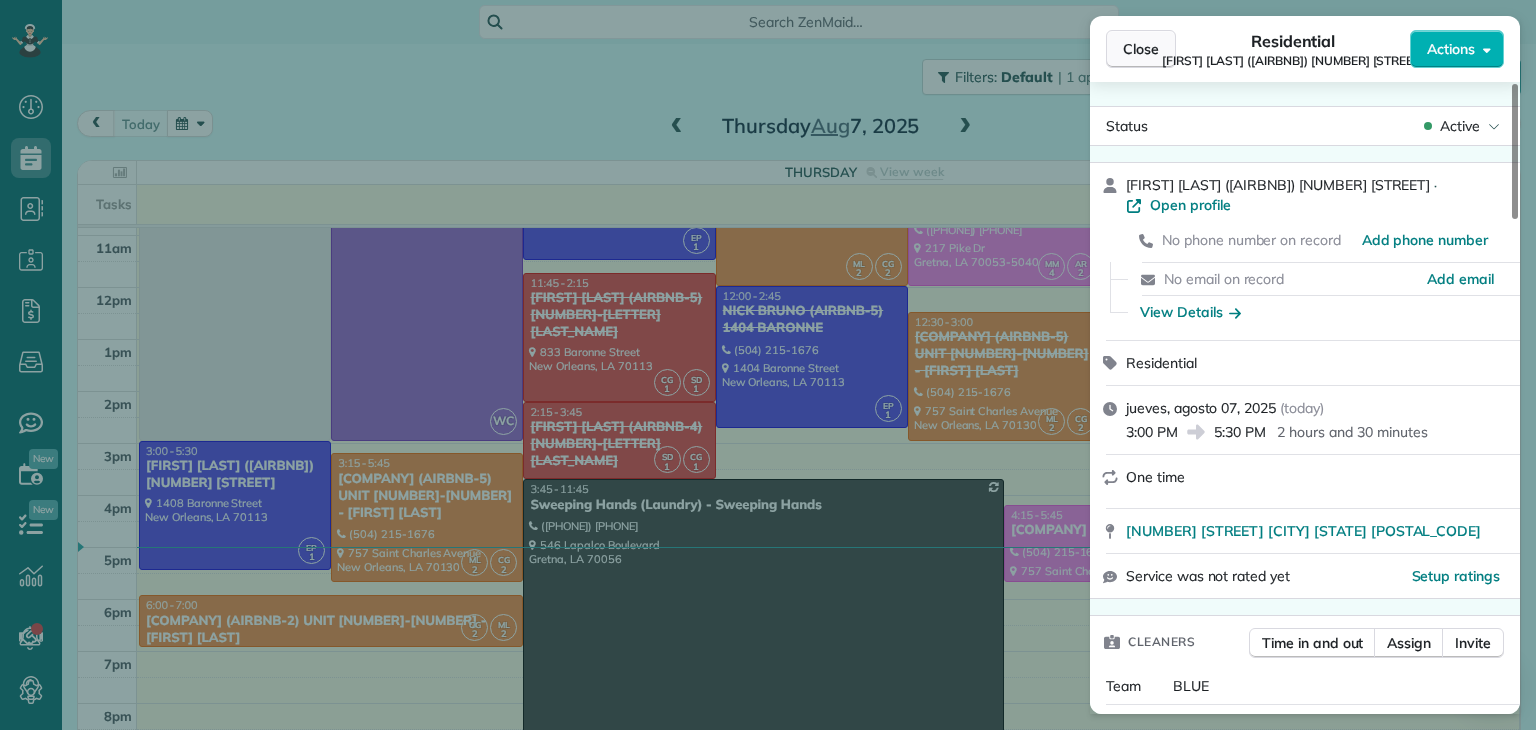 click on "Close" at bounding box center (1141, 49) 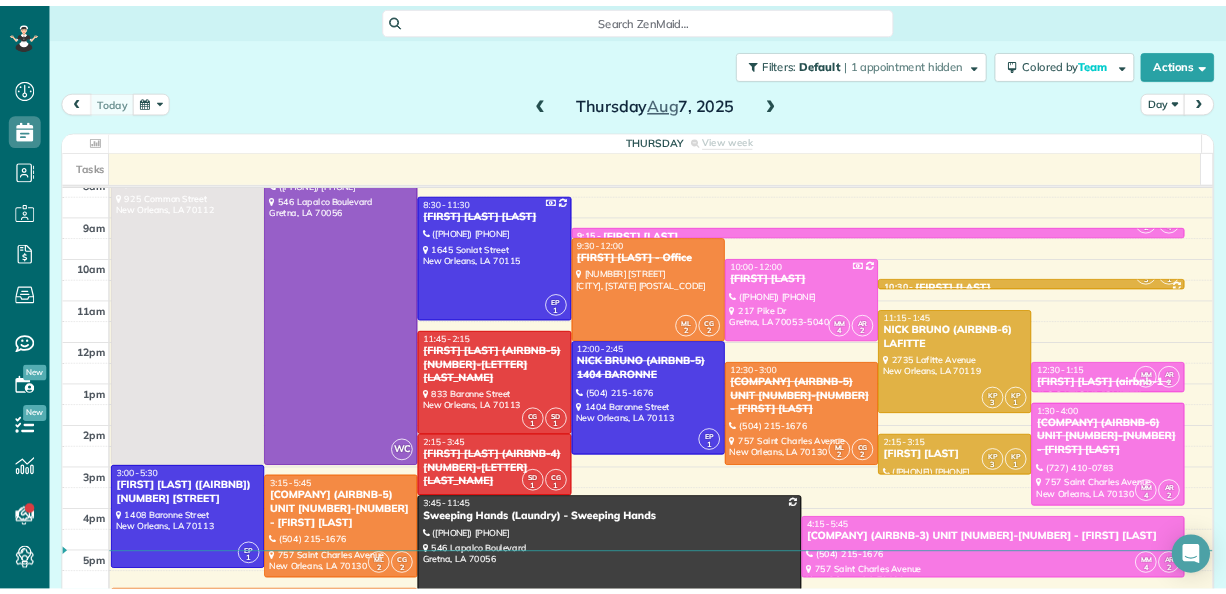 scroll, scrollTop: 100, scrollLeft: 0, axis: vertical 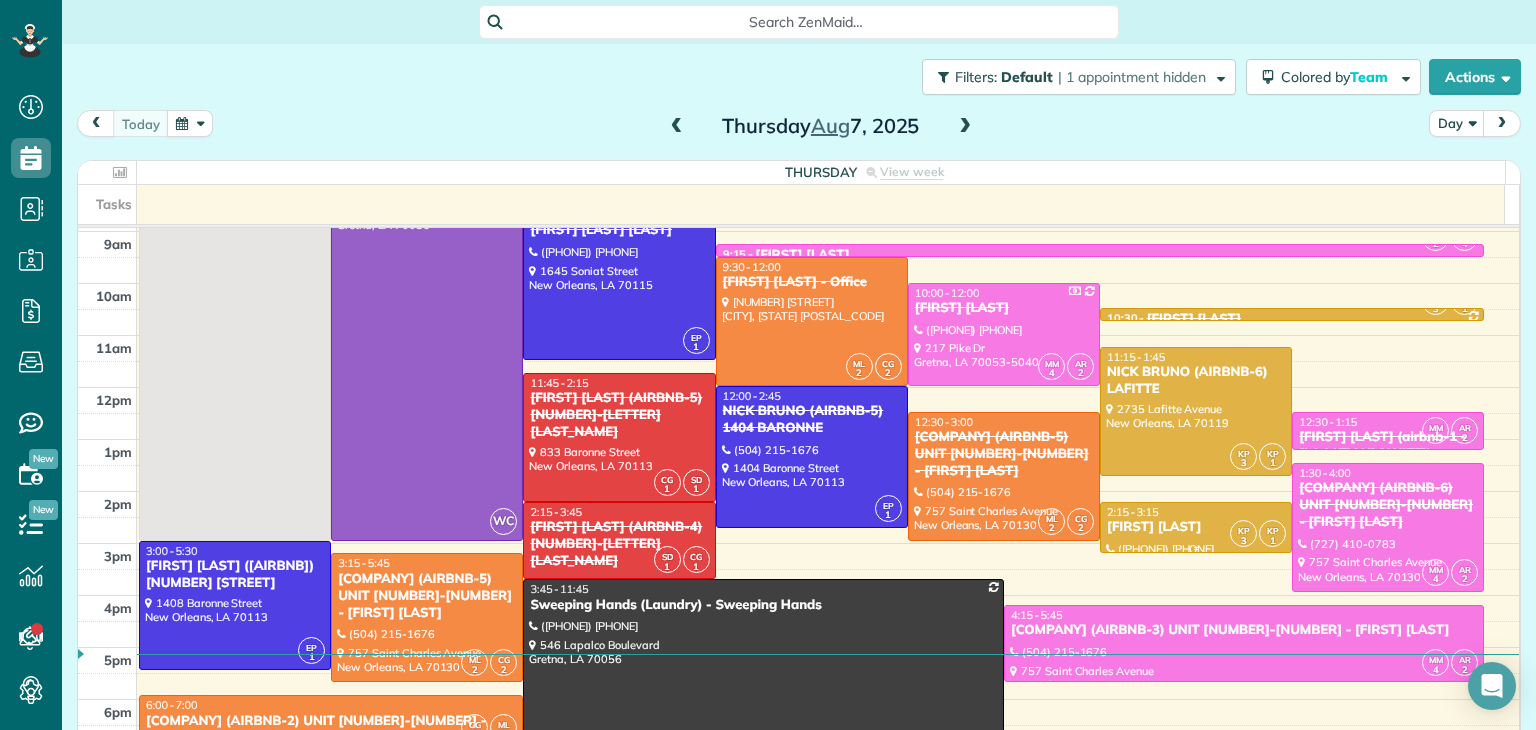 click on "[FIRST] [LAST]" at bounding box center (1196, 527) 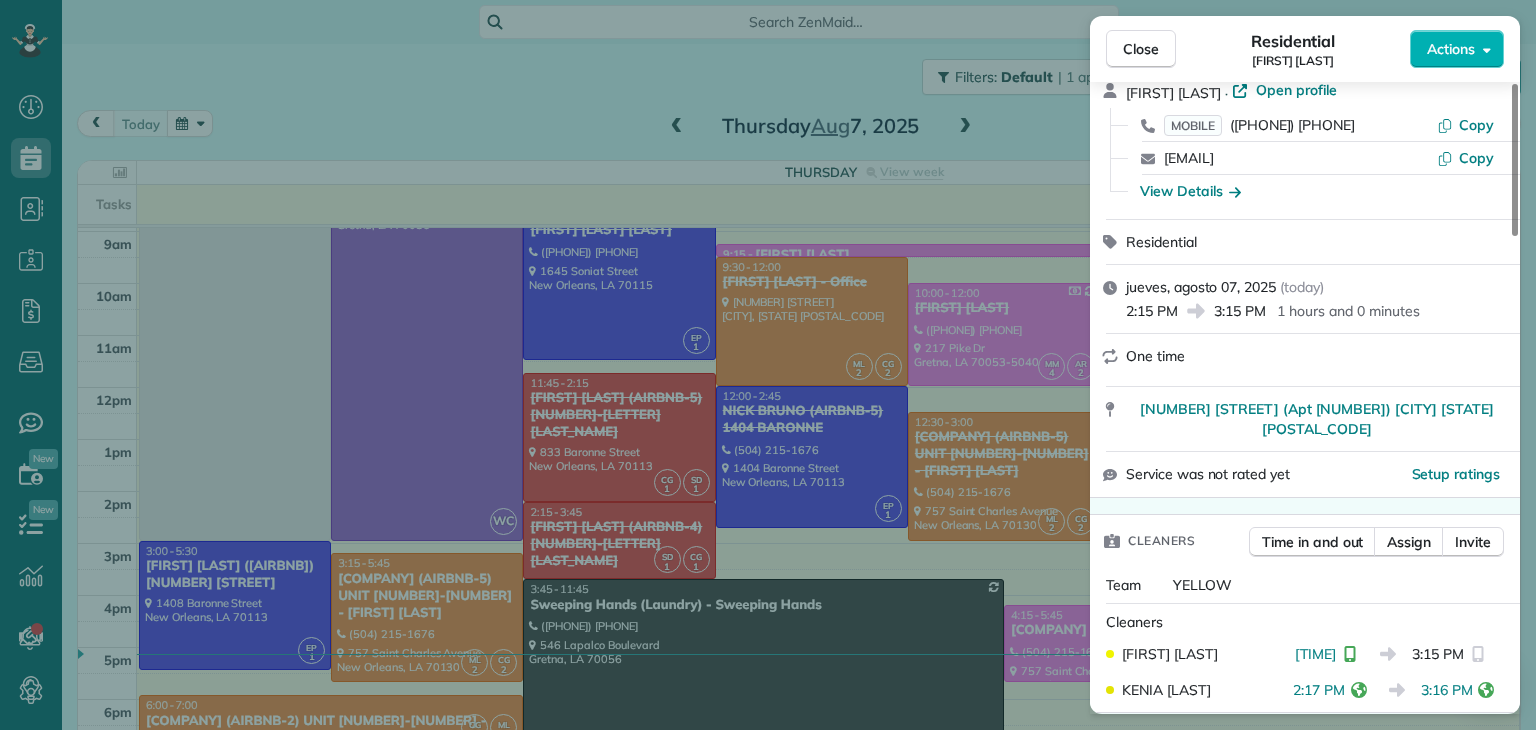 scroll, scrollTop: 0, scrollLeft: 0, axis: both 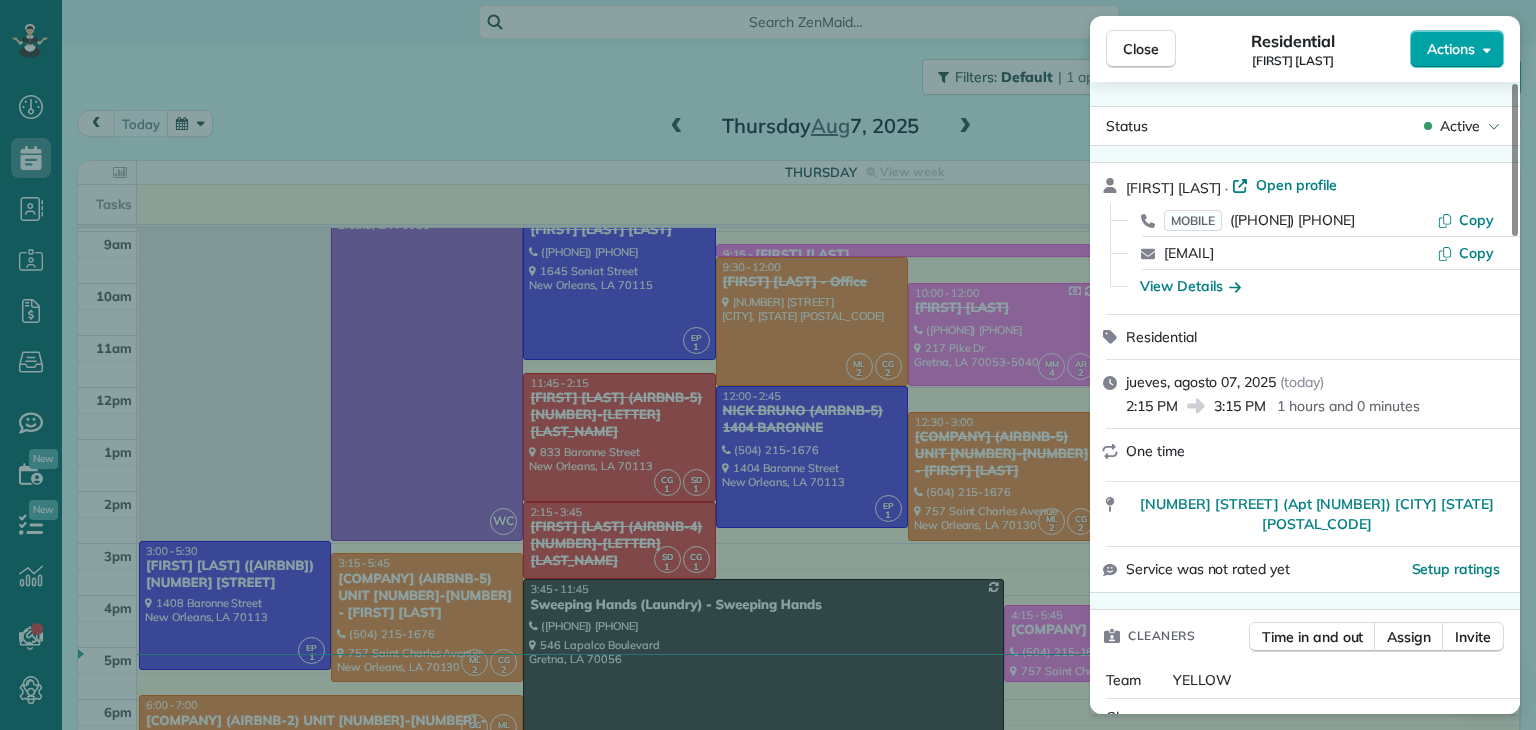 click on "Actions" at bounding box center (1451, 49) 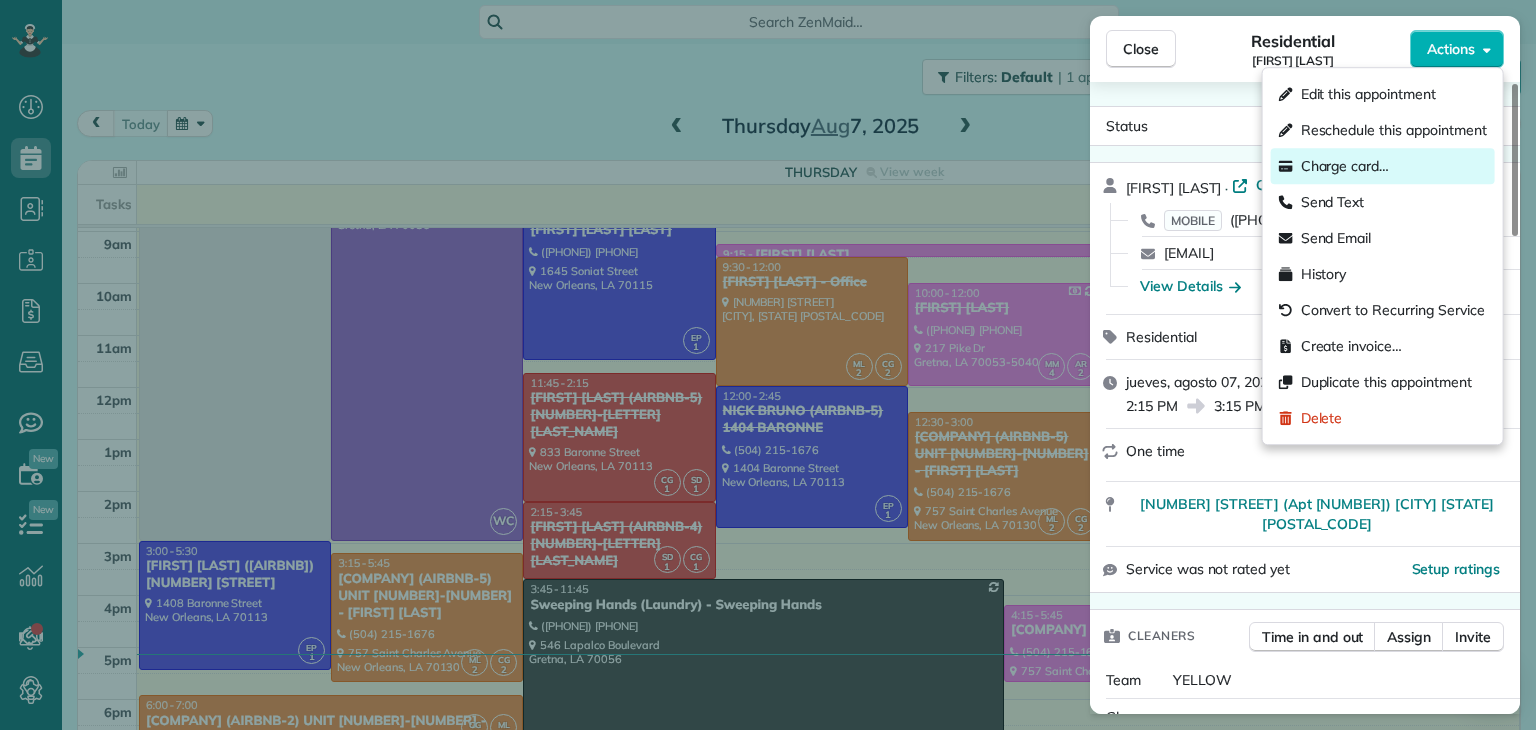 click on "Charge card…" at bounding box center [1345, 166] 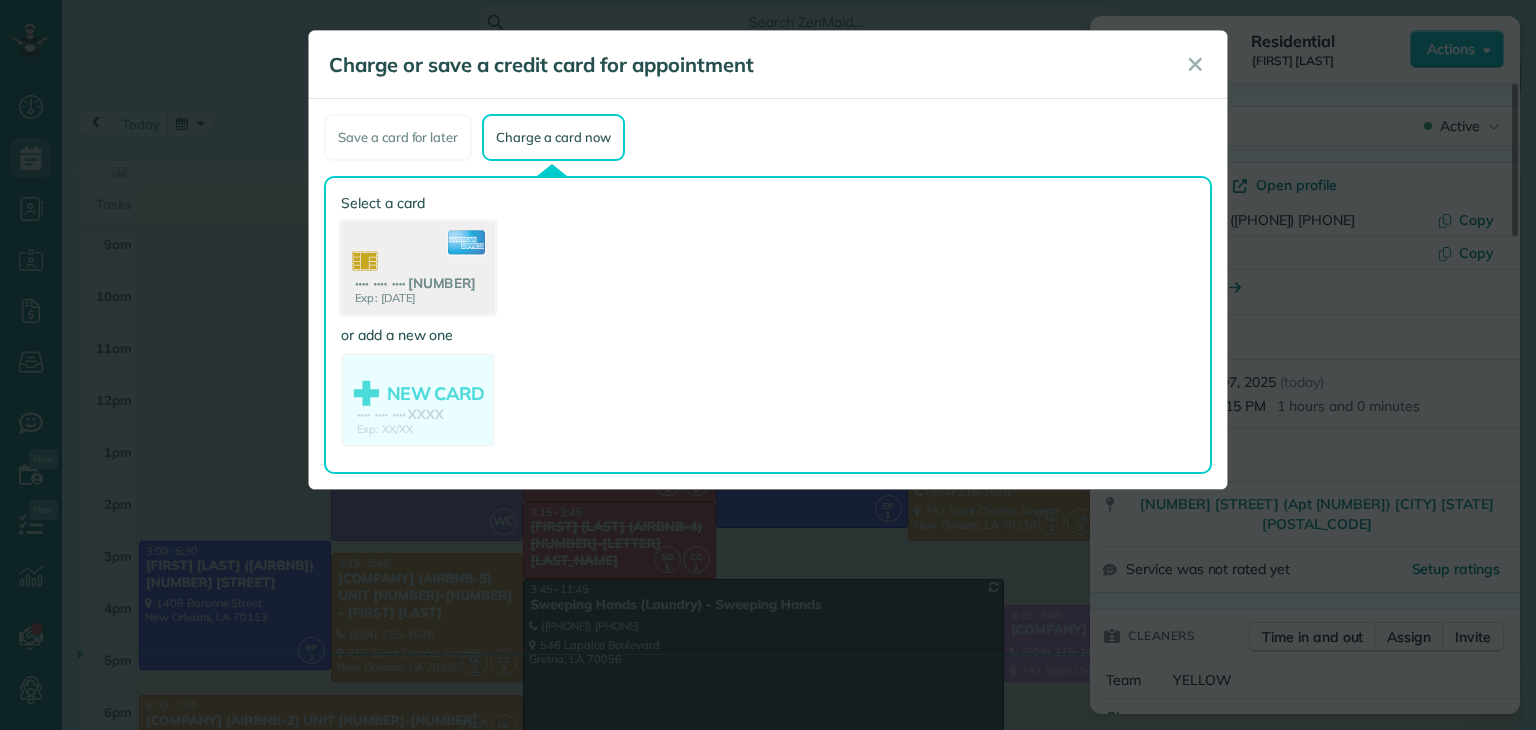 click 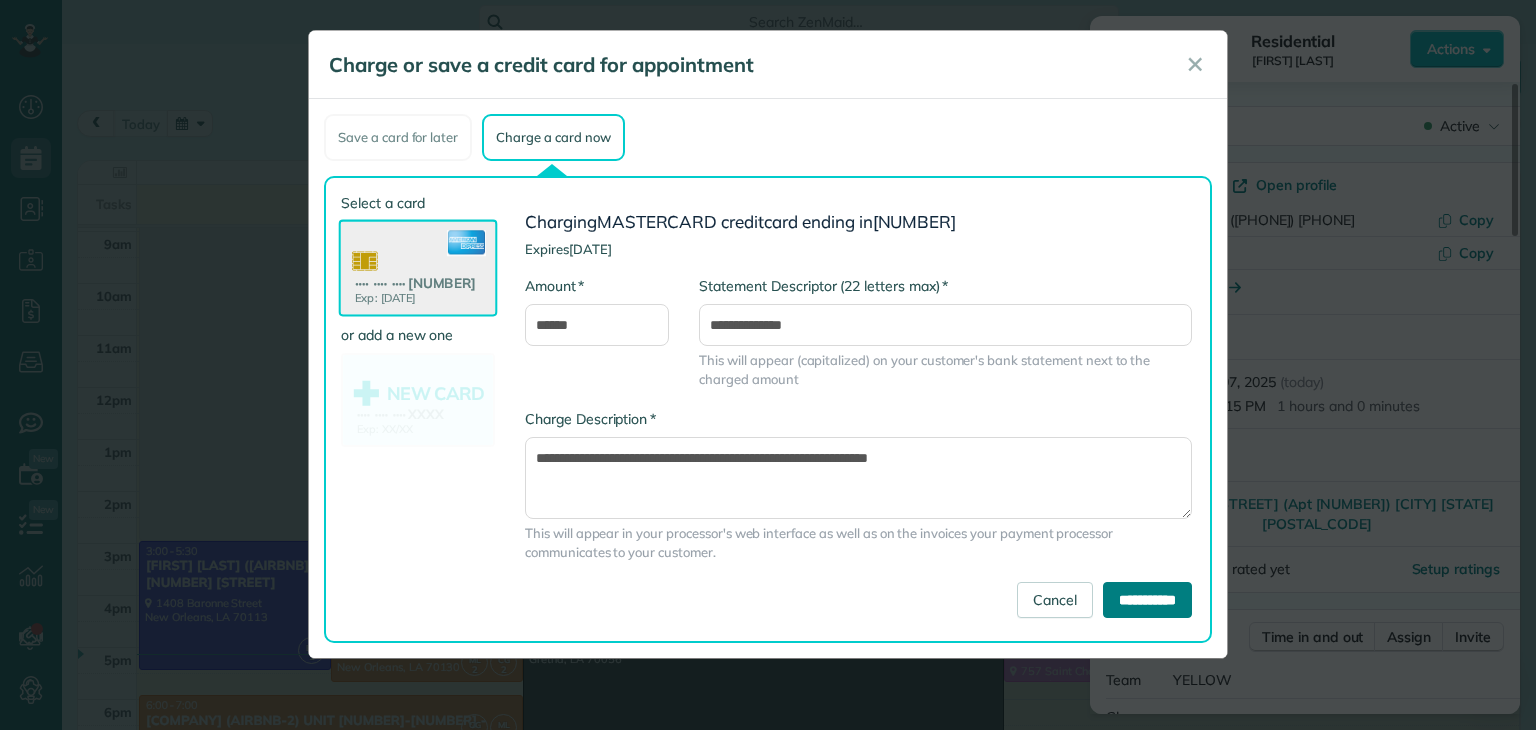 click on "**********" at bounding box center [1147, 600] 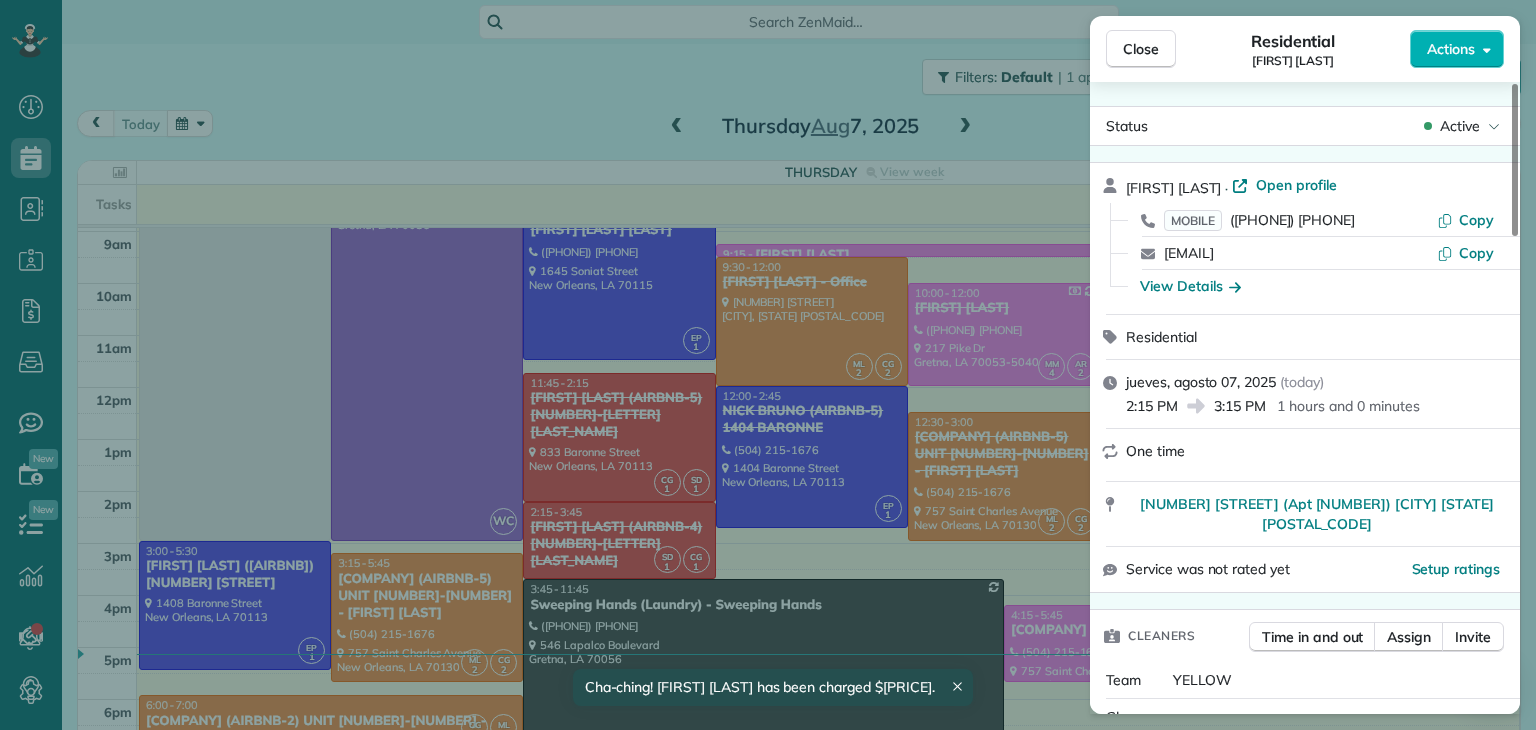 click on "Close Residential Claire Crosby Actions Status Active Claire Crosby · Open profile MOBILE (216) 338-4655 Copy clairelynncrosby@gmail.com Copy View Details Residential jueves, agosto 07, 2025 ( today ) 2:15 PM 3:15 PM 1 hours and 0 minutes One time 3100 Banks Street (Apt 307) New Orleans LA 70119 Service was not rated yet Setup ratings Cleaners Time in and out Assign Invite Team YELLOW Cleaners KAREN   PACHECO 4:24 PM 3:15 PM KENIA   PACHECO 2:17 PM 3:16 PM Checklist Try Now Keep this appointment up to your standards. Stay on top of every detail, keep your cleaners organised, and your client happy. Assign a checklist Watch a 5 min demo Billing Billing actions Service Service Price (1x $125.00) $125.00 Add an item Overcharge $0.00 Discount $0.00 Coupon discount - Primary tax - Secondary tax - Total appointment price $125.00 Tips collected $0.00 Unpaid Mark as paid Total including tip $125.00 Get paid online in no-time! Send an invoice and reward your cleaners with tips Charge customer credit card Work items 1" at bounding box center [768, 365] 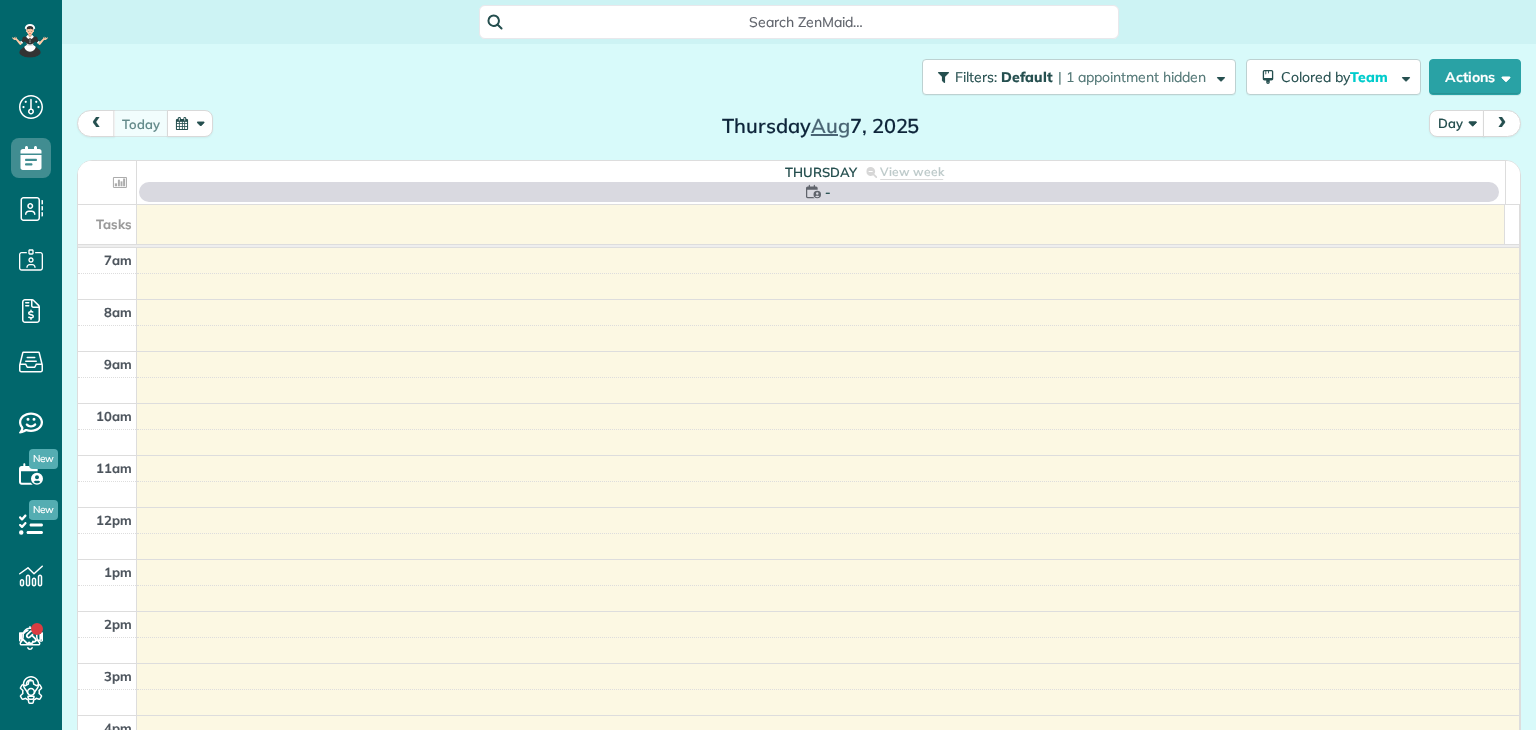 scroll, scrollTop: 0, scrollLeft: 0, axis: both 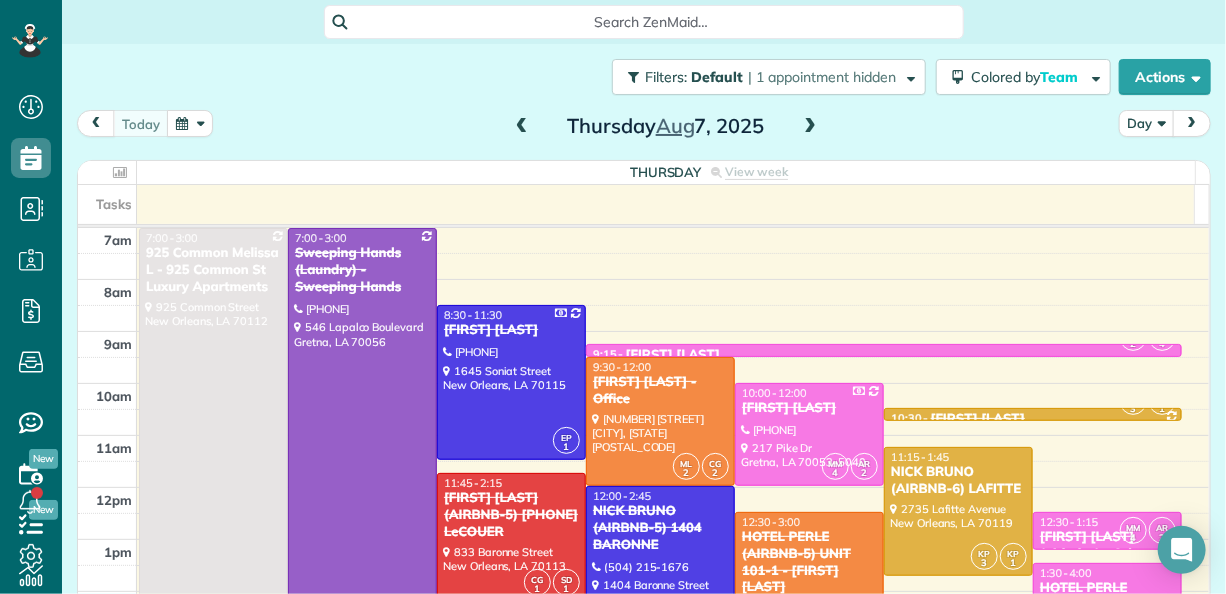 drag, startPoint x: 63, startPoint y: 529, endPoint x: 509, endPoint y: 362, distance: 476.24048 